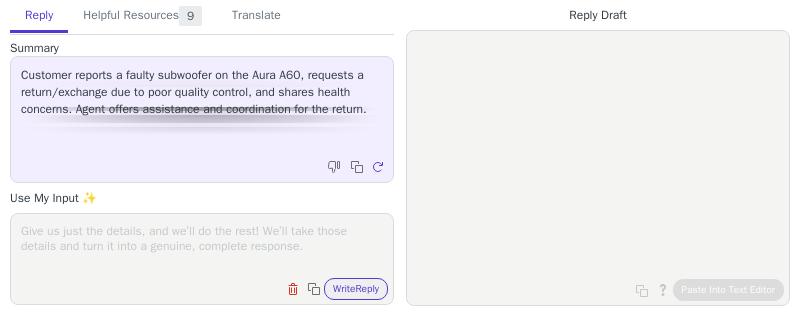 scroll, scrollTop: 0, scrollLeft: 0, axis: both 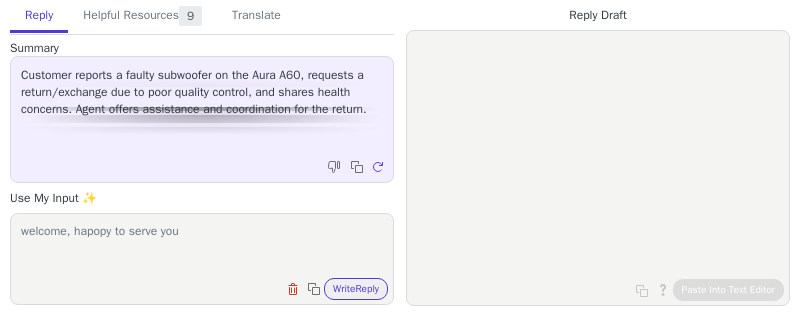 click on "welcome, hapopy to serve you" at bounding box center (202, 246) 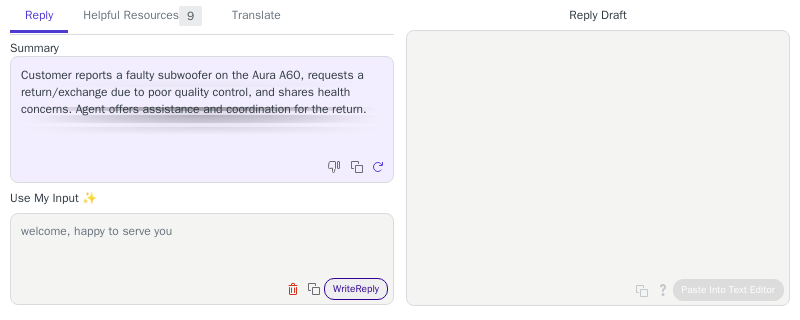 type on "welcome, happy to serve you" 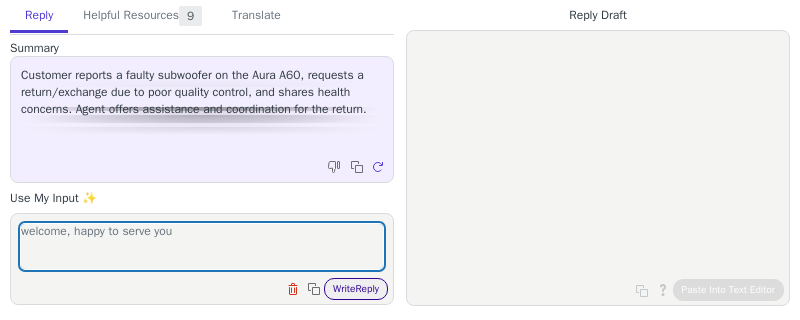 click on "Write  Reply" at bounding box center [356, 289] 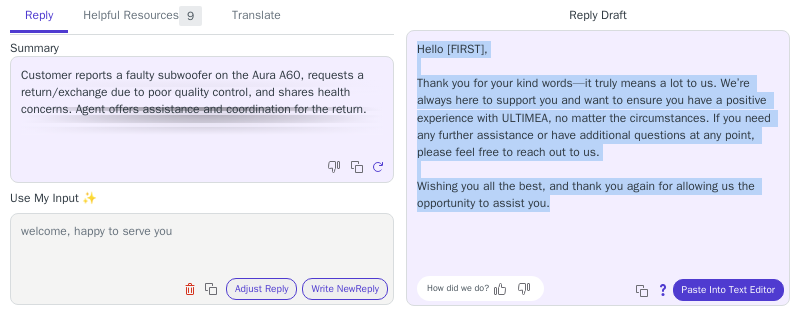 drag, startPoint x: 416, startPoint y: 45, endPoint x: 666, endPoint y: 252, distance: 324.5751 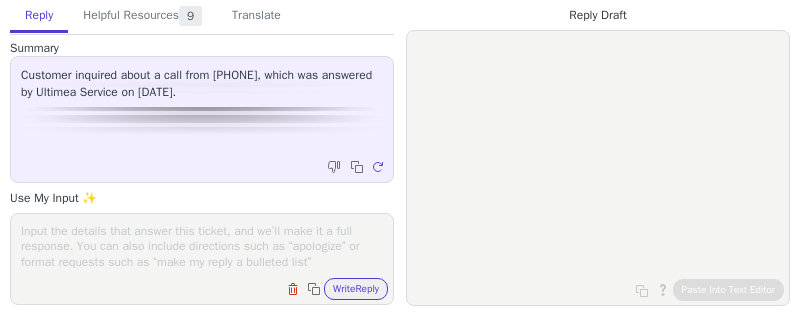 scroll, scrollTop: 0, scrollLeft: 0, axis: both 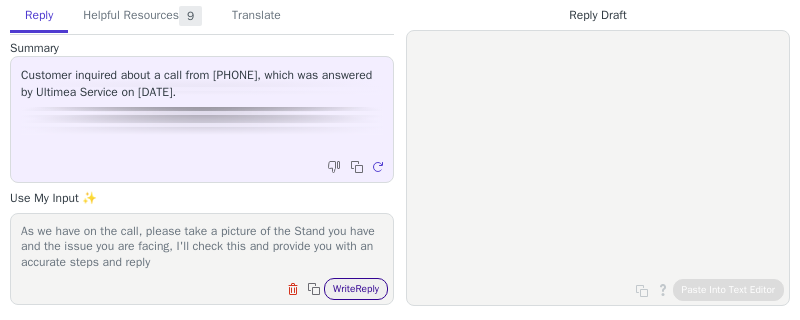 type on "As we have on the call, please take a picture of the Stand you have and the issue you are facing, I'll check this and provide you with an accurate steps and reply" 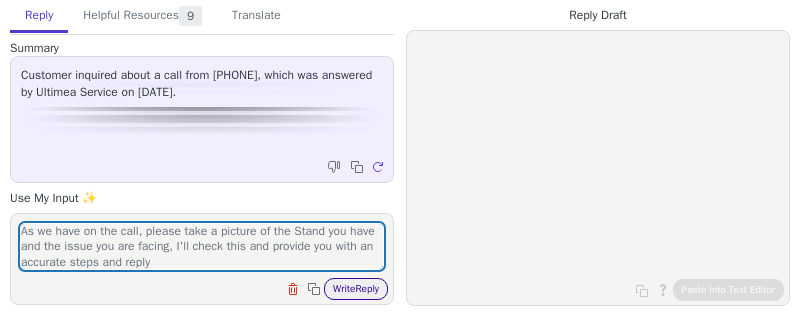 click on "Write  Reply" at bounding box center [356, 289] 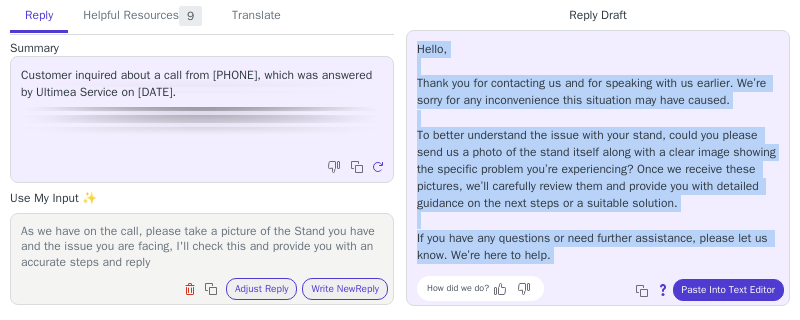 scroll, scrollTop: 28, scrollLeft: 0, axis: vertical 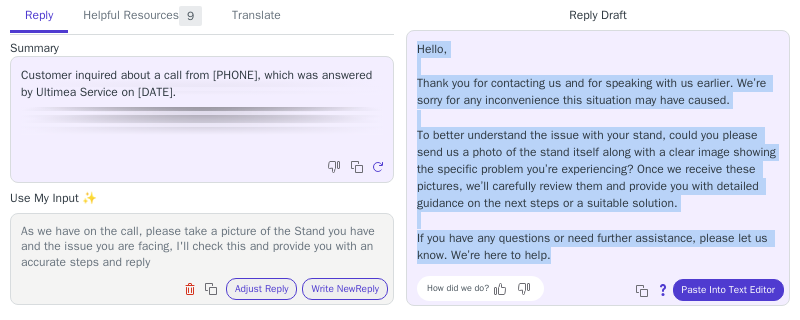 drag, startPoint x: 416, startPoint y: 47, endPoint x: 576, endPoint y: 265, distance: 270.4145 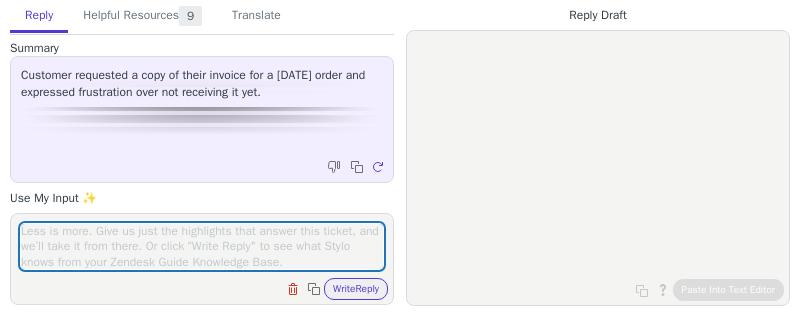 scroll, scrollTop: 0, scrollLeft: 0, axis: both 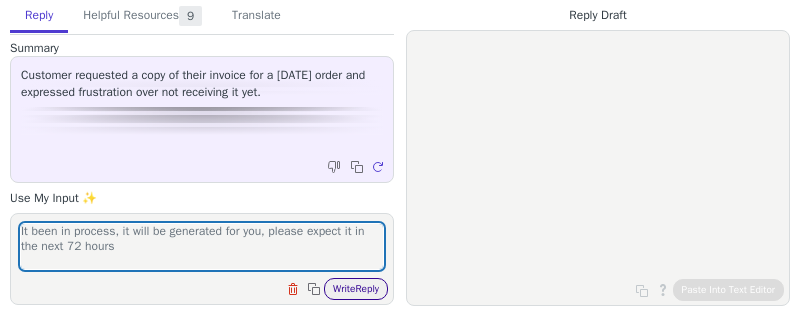 type on "It been in process, it will be generated for you, please expect it in the next 72 hours" 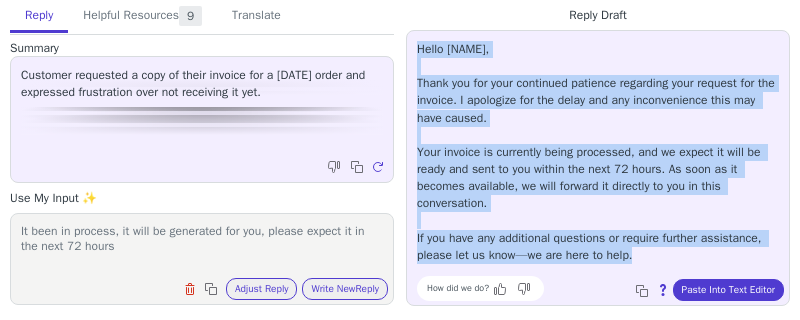 drag, startPoint x: 416, startPoint y: 46, endPoint x: 722, endPoint y: 260, distance: 373.40594 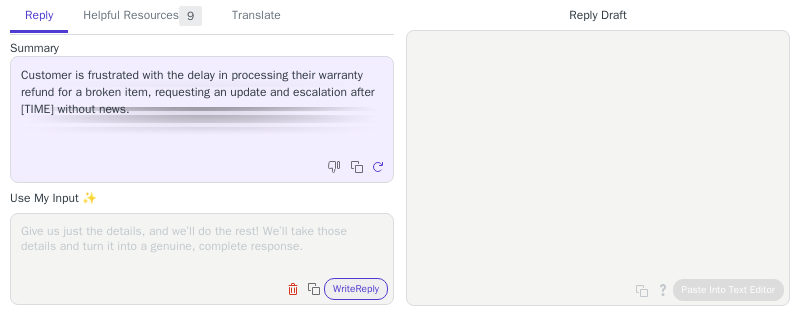 scroll, scrollTop: 0, scrollLeft: 0, axis: both 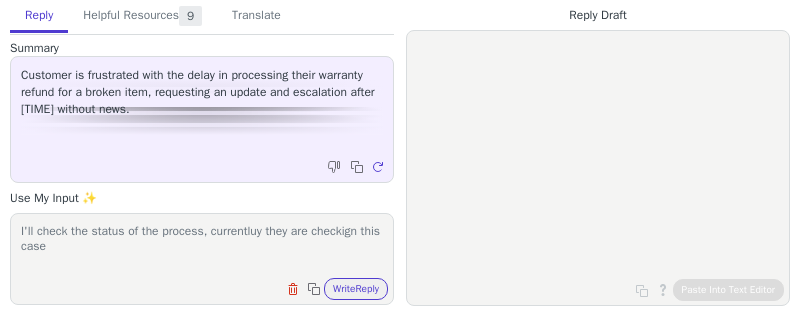 click on "I'll check the status of the process, currentluy they are checkign this case" at bounding box center (202, 246) 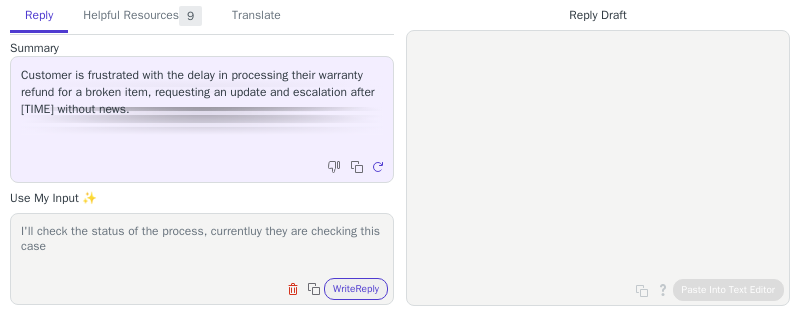 click on "I'll check the status of the process, currentluy they are checking this case" at bounding box center [202, 246] 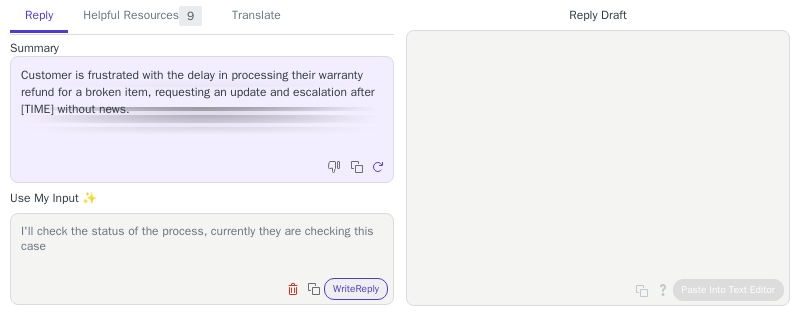 click on "I'll check the status of the process, currently they are checking this case" at bounding box center [202, 246] 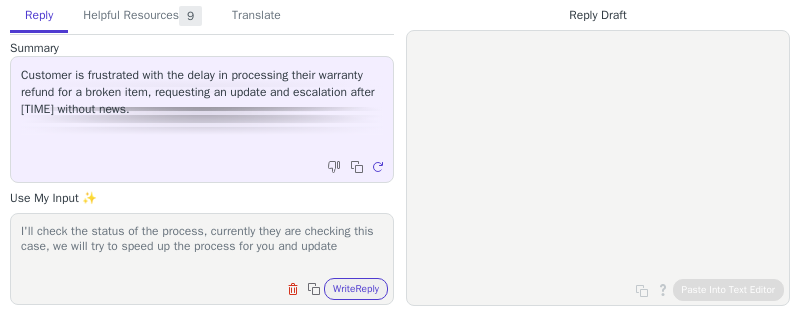 scroll, scrollTop: 0, scrollLeft: 0, axis: both 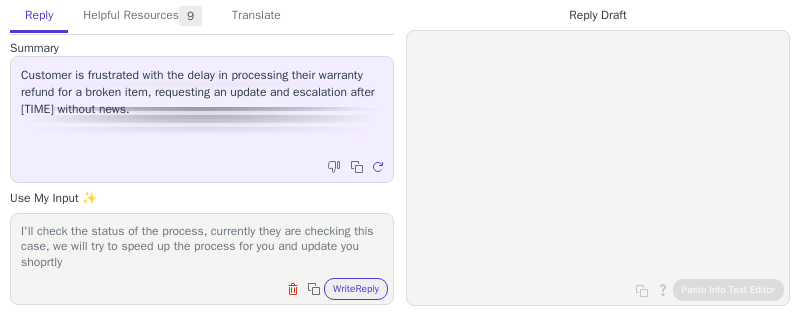 click on "I'll check the status of the process, currently they are checking this case, we will try to speed up the process for you and update you shoprtly" at bounding box center (202, 246) 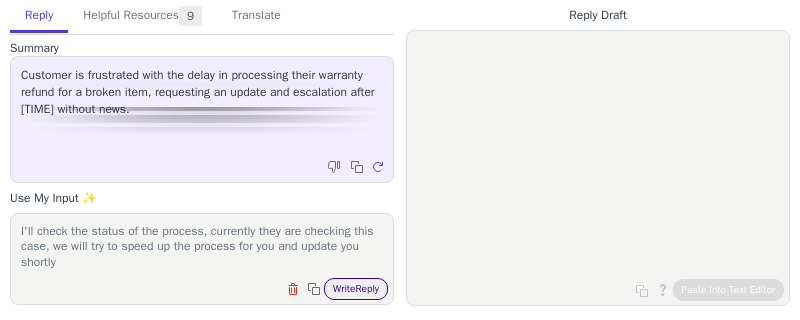 type on "I'll check the status of the process, currently they are checking this case, we will try to speed up the process for you and update you shortly" 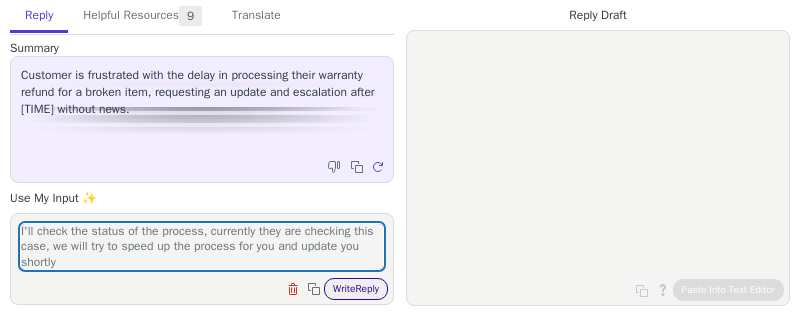 click on "Write  Reply" at bounding box center (356, 289) 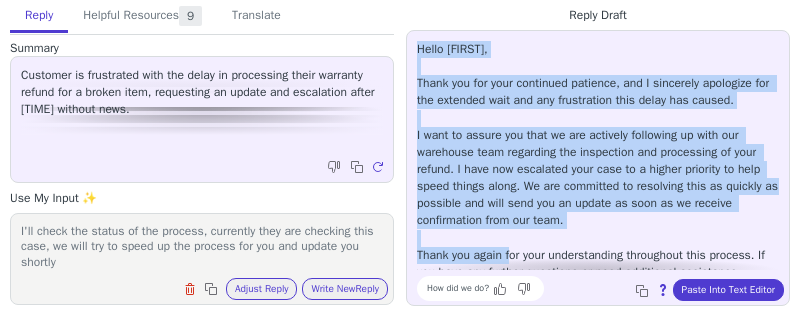 scroll, scrollTop: 45, scrollLeft: 0, axis: vertical 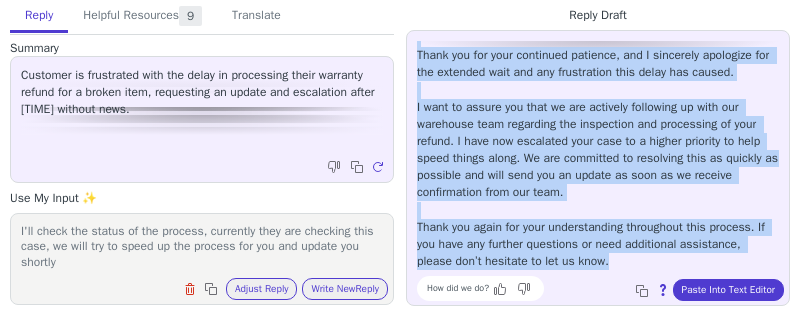 drag, startPoint x: 417, startPoint y: 45, endPoint x: 698, endPoint y: 263, distance: 355.6473 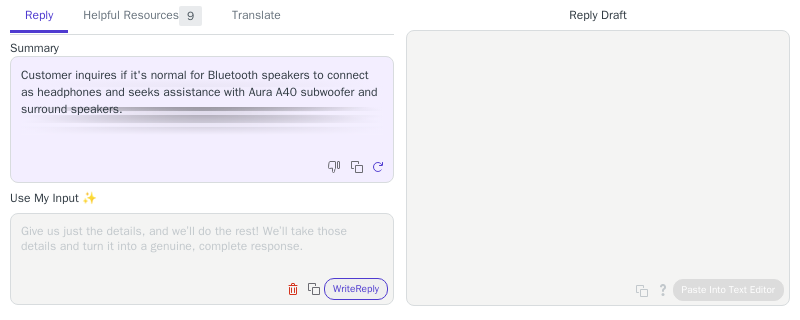 scroll, scrollTop: 0, scrollLeft: 0, axis: both 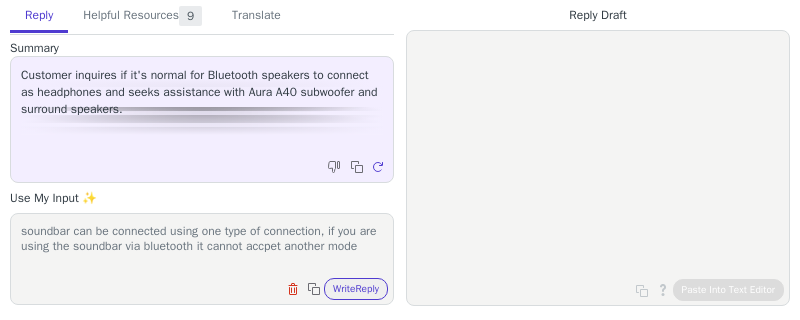 click on "soundbar can be connected using one type of connection, if you are using the soundbar via bluetooth it cannot accpet another mode" at bounding box center (202, 246) 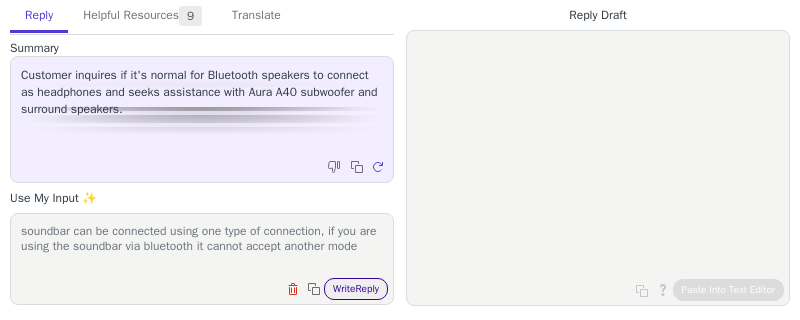 type on "soundbar can be connected using one type of connection, if you are using the soundbar via bluetooth it cannot accept another mode" 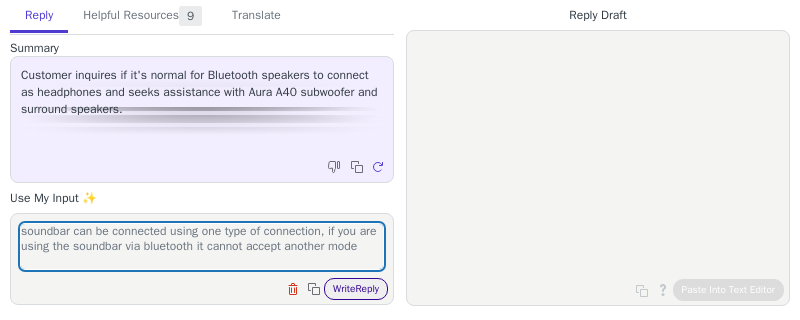click on "Write  Reply" at bounding box center (356, 289) 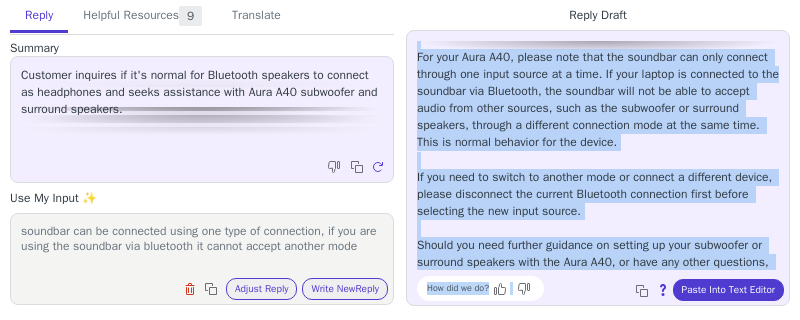 scroll, scrollTop: 96, scrollLeft: 0, axis: vertical 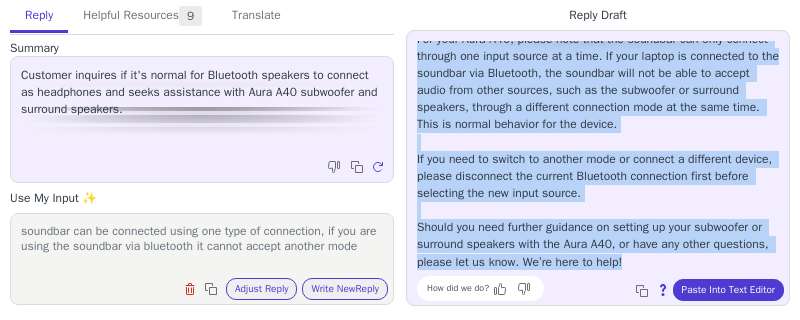 drag, startPoint x: 413, startPoint y: 50, endPoint x: 721, endPoint y: 257, distance: 371.09702 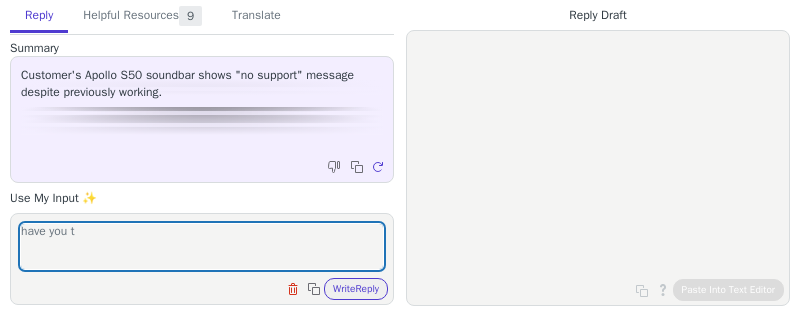 scroll, scrollTop: 0, scrollLeft: 0, axis: both 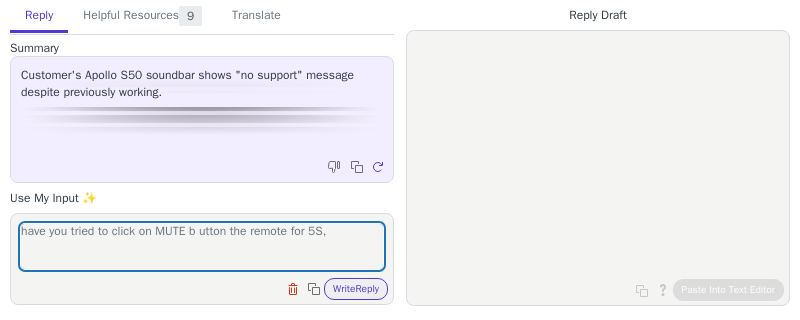 click on "have you tried to click on MUTE b utton the remote for 5S," at bounding box center [202, 246] 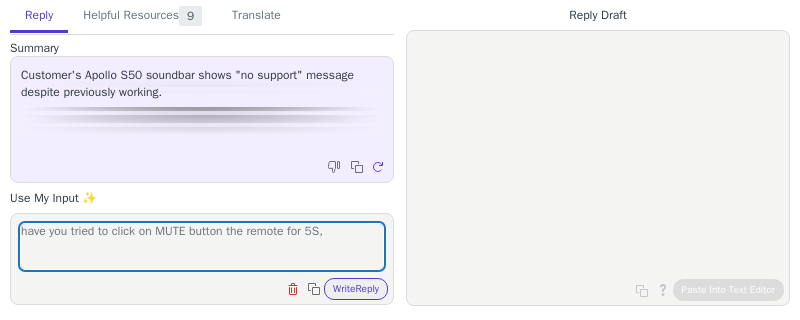 click on "have you tried to click on MUTE button the remote for 5S," at bounding box center [202, 246] 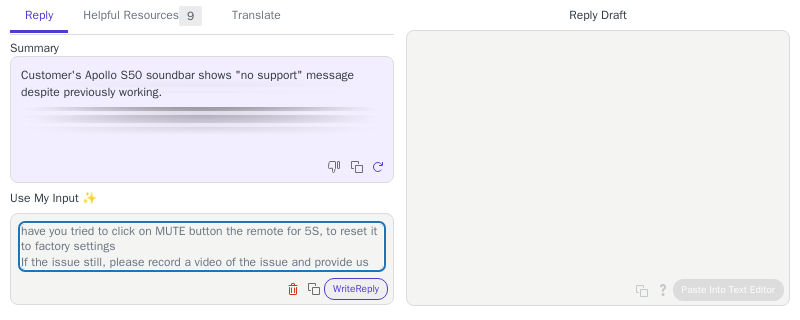 scroll, scrollTop: 16, scrollLeft: 0, axis: vertical 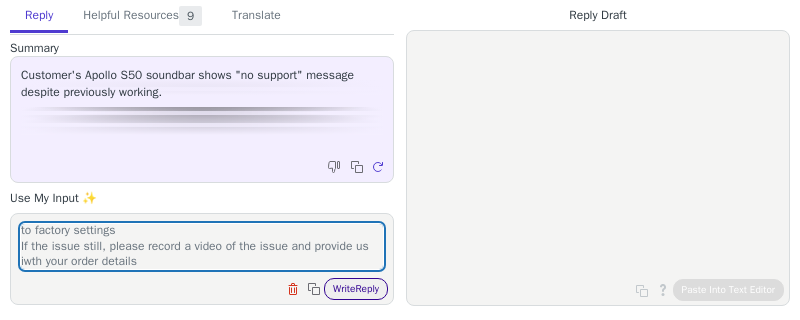 type on "have you tried to click on MUTE button the remote for 5S, to reset it to factory settings
If the issue still, please record a video of the issue and provide us iwth your order details" 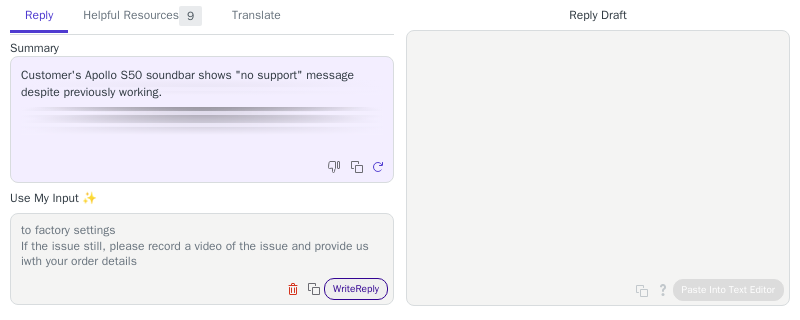 click on "Write  Reply" at bounding box center (356, 289) 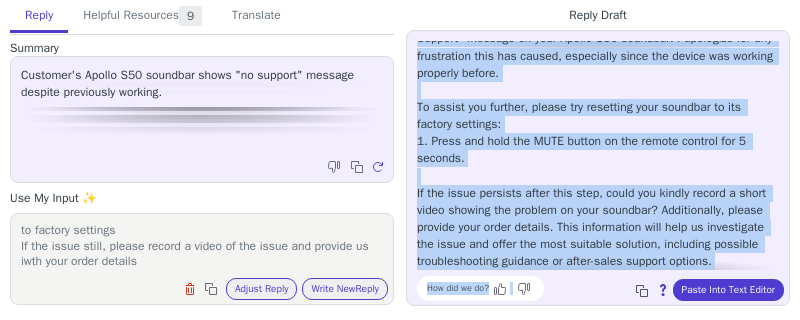 scroll, scrollTop: 131, scrollLeft: 0, axis: vertical 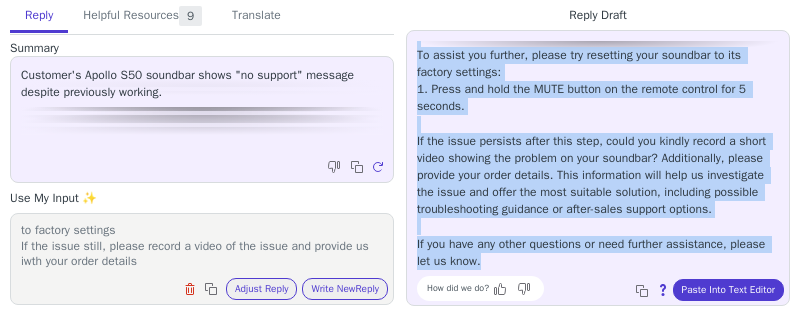 drag, startPoint x: 419, startPoint y: 46, endPoint x: 654, endPoint y: 265, distance: 321.22577 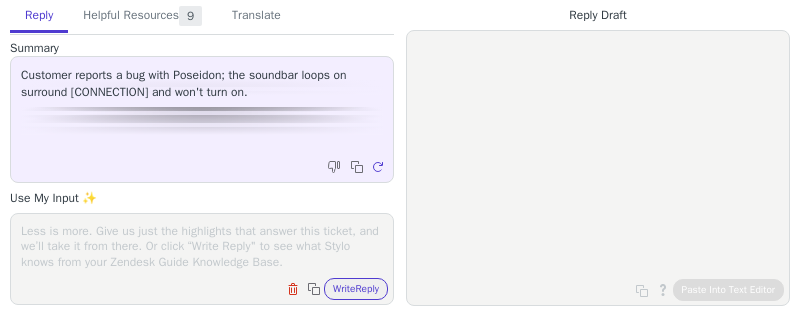 scroll, scrollTop: 0, scrollLeft: 0, axis: both 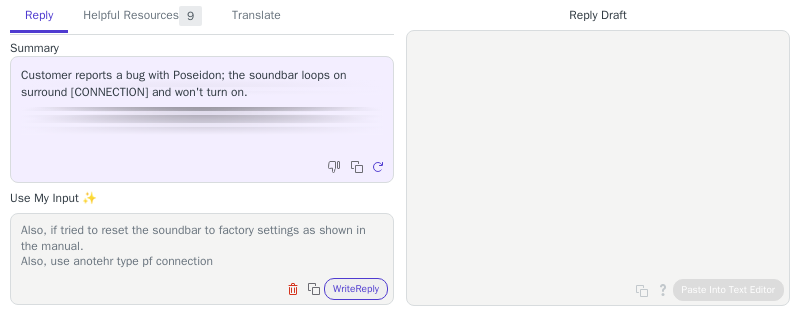 click on "Have you made any firmware update recently?
Also, if tried to reset the soundbar to factory settings as shown in the manual.
Also, use anotehr type pf connection" at bounding box center [202, 246] 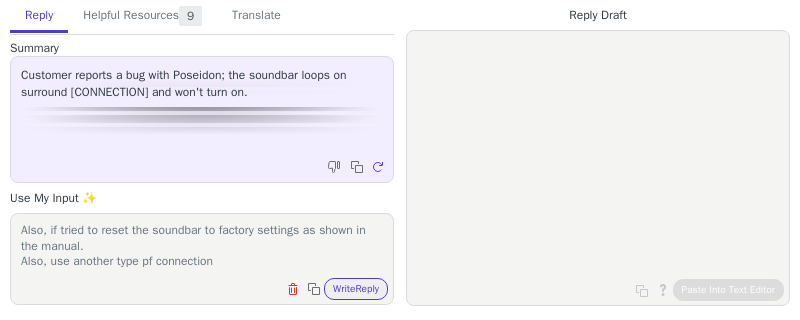 click on "Have you made any firmware update recently?
Also, if tried to reset the soundbar to factory settings as shown in the manual.
Also, use another type pf connection" at bounding box center (202, 246) 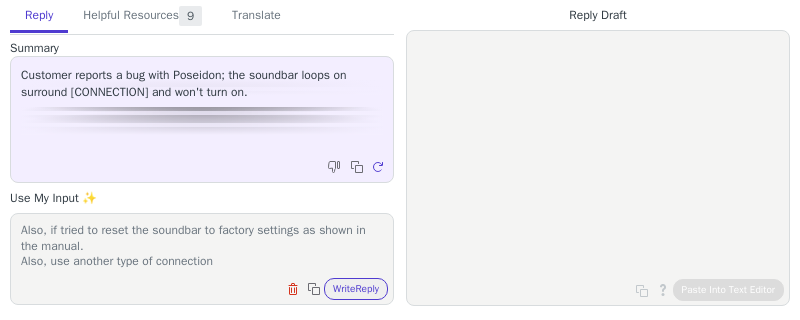 click on "Have you made any firmware update recently?
Also, if tried to reset the soundbar to factory settings as shown in the manual.
Also, use another type of connection" at bounding box center [202, 246] 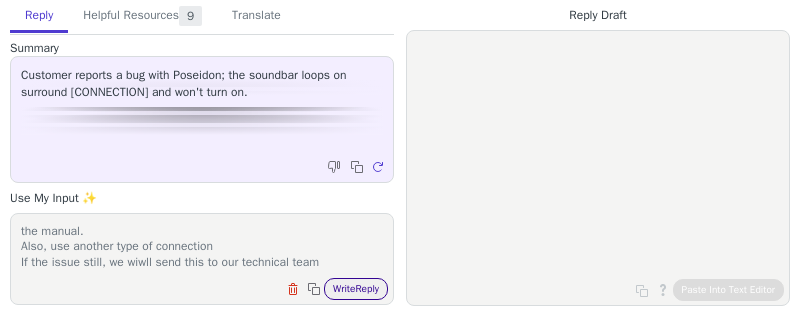 type on "Have you made any firmware update recently?
Also, if tried to reset the soundbar to factory settings as shown in the manual.
Also, use another type of connection
If the issue still, we wiwll send this to our technical team" 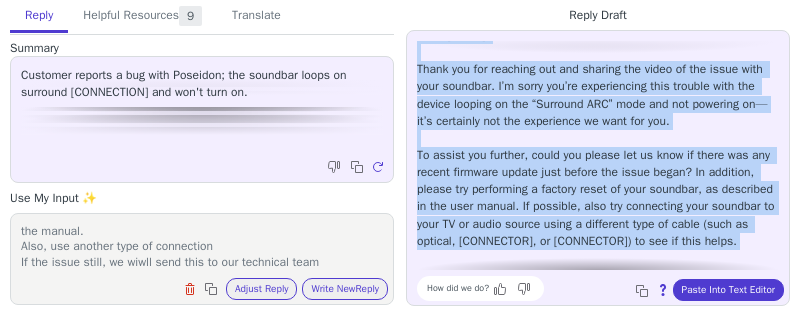 scroll, scrollTop: 131, scrollLeft: 0, axis: vertical 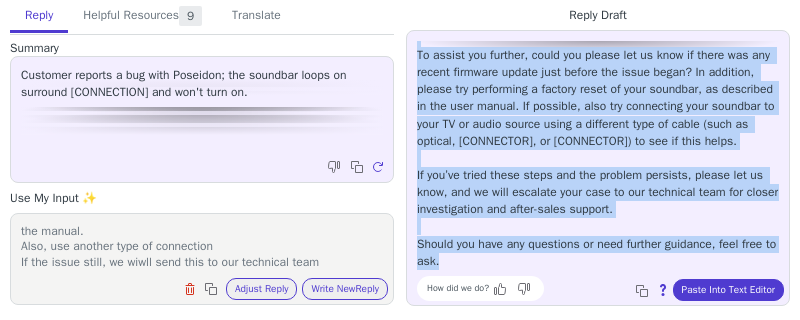 drag, startPoint x: 416, startPoint y: 43, endPoint x: 709, endPoint y: 274, distance: 373.10855 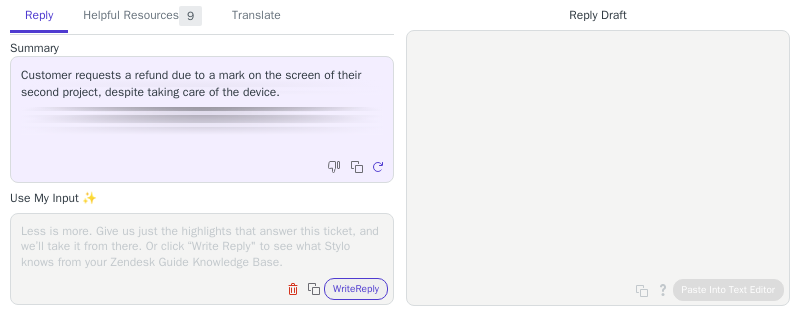 scroll, scrollTop: 0, scrollLeft: 0, axis: both 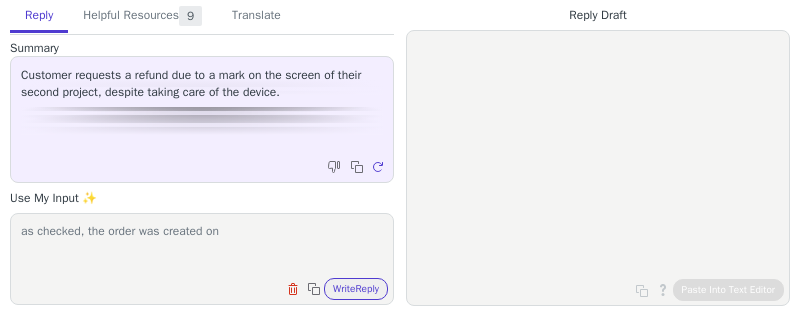 paste on "2/22/2024" 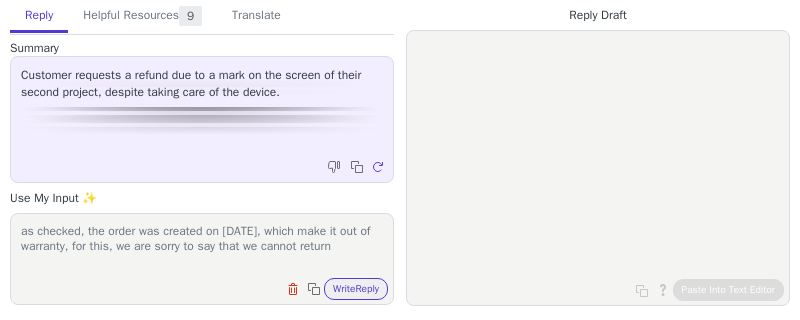 scroll, scrollTop: 0, scrollLeft: 0, axis: both 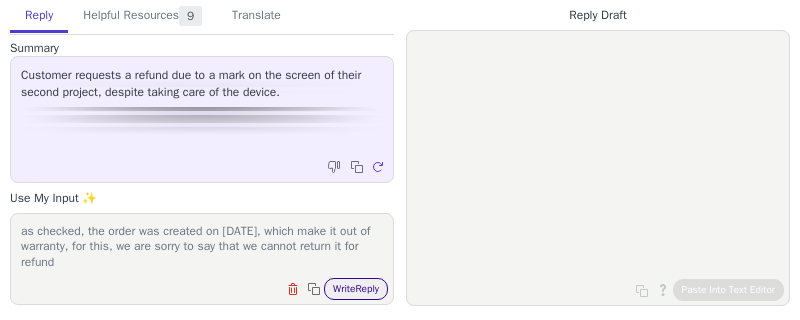 type on "as checked, the order was created on 2/22/2024, which make it out of warranty, for this, we are sorry to say that we cannot return it for refund" 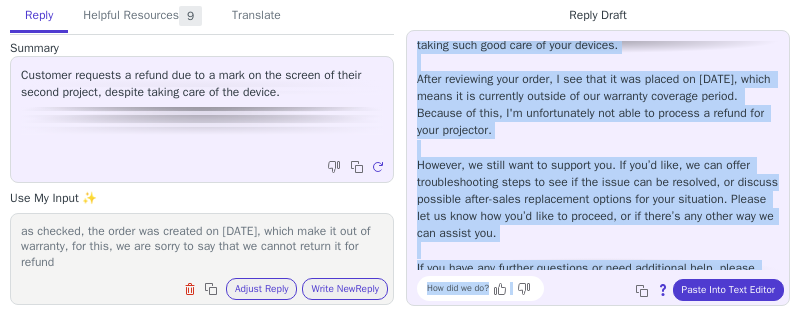 scroll, scrollTop: 114, scrollLeft: 0, axis: vertical 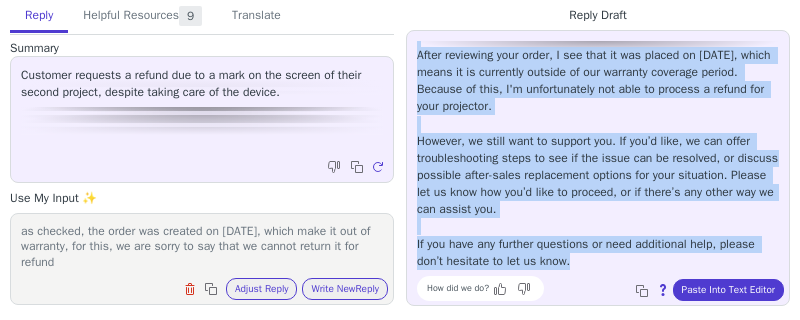 drag, startPoint x: 415, startPoint y: 46, endPoint x: 634, endPoint y: 266, distance: 310.4207 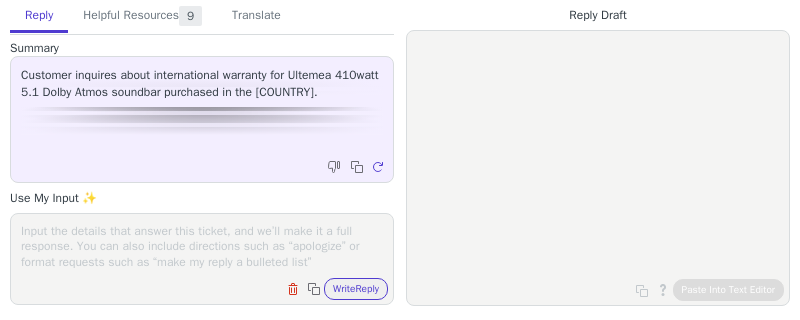 scroll, scrollTop: 0, scrollLeft: 0, axis: both 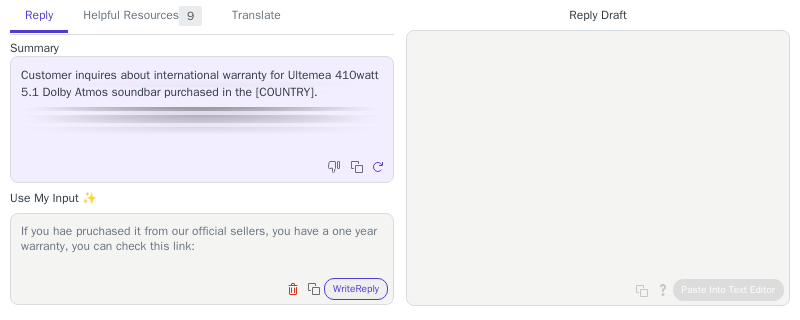 paste on "https://www.ultimea.com/pages/warranty" 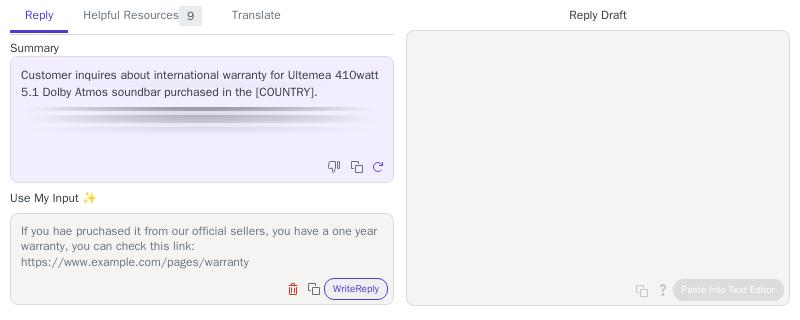 scroll, scrollTop: 0, scrollLeft: 0, axis: both 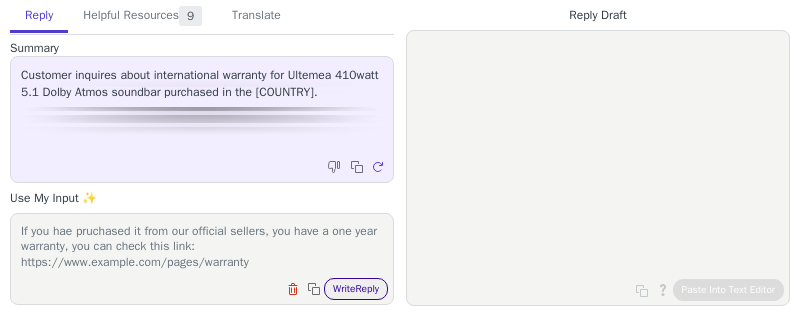 type on "If you hae pruchased it from our official sellers, you have a one year warranty, you can check this link: https://www.example.com/pages/warranty" 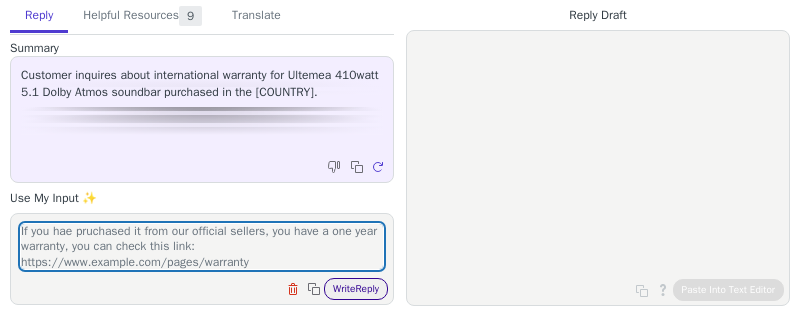 click on "Write  Reply" at bounding box center [356, 289] 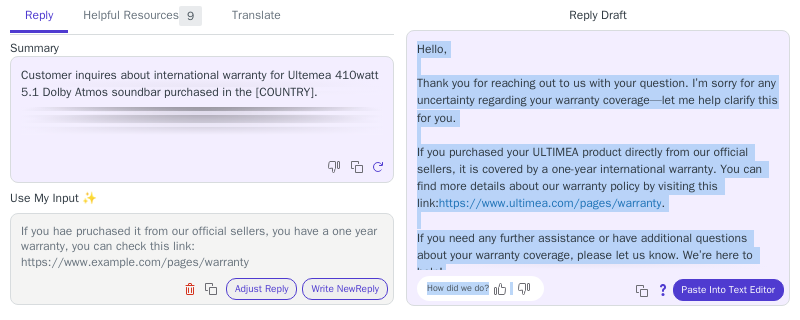 scroll, scrollTop: 11, scrollLeft: 0, axis: vertical 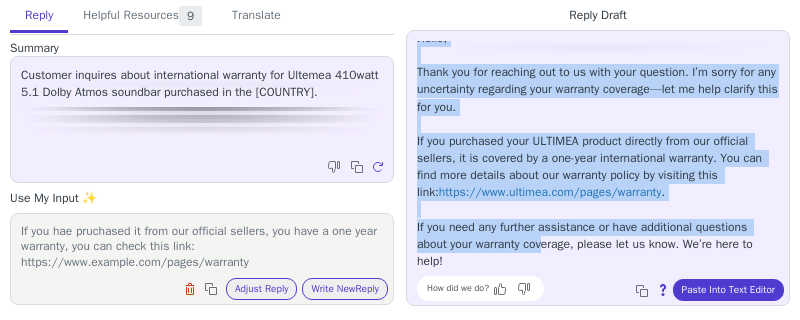 drag, startPoint x: 415, startPoint y: 44, endPoint x: 554, endPoint y: 255, distance: 252.66974 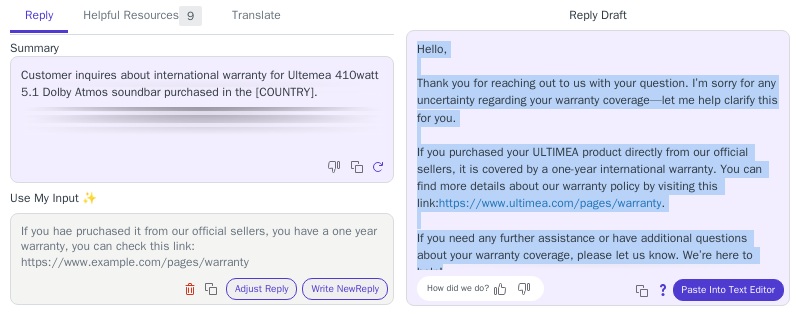 scroll, scrollTop: 11, scrollLeft: 0, axis: vertical 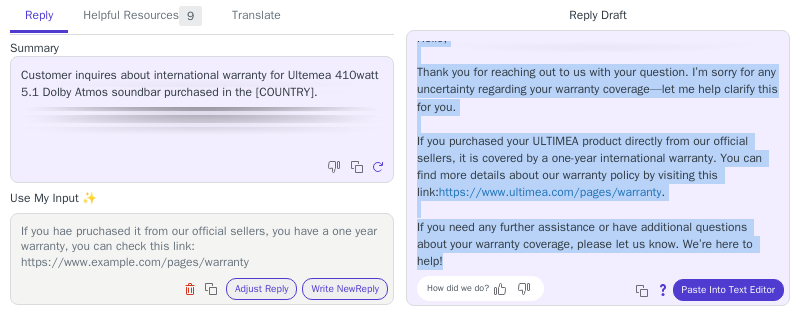copy on "Hello, Thank you for reaching out to us with your question. I’m sorry for any uncertainty regarding your warranty coverage—let me help clarify this for you. If you purchased your ULTIMEA product directly from our official sellers, it is covered by a one-year international warranty. You can find more details about our warranty policy by visiting this link:  https://www.example.com/pages/warranty . If you need any further assistance or have additional questions about your warranty coverage, please let us know. We’re here to help!" 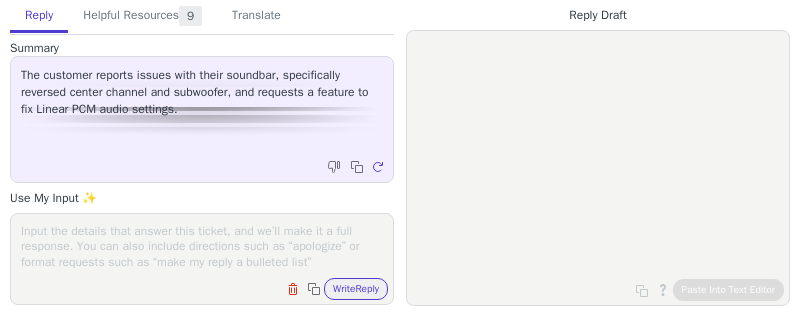 scroll, scrollTop: 0, scrollLeft: 0, axis: both 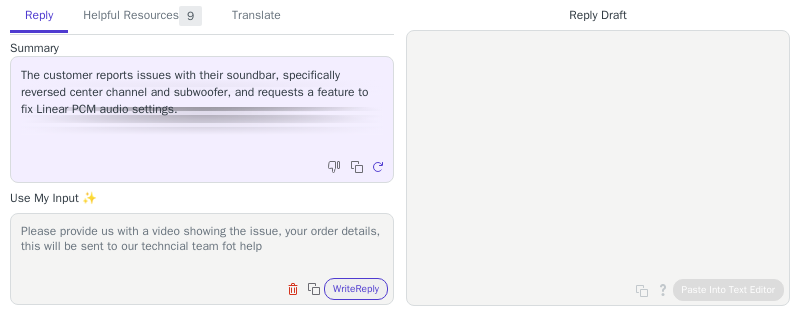 click on "Please provide us with a video showing the issue, your order details, this will be sent to our techncial team fot help" at bounding box center [202, 246] 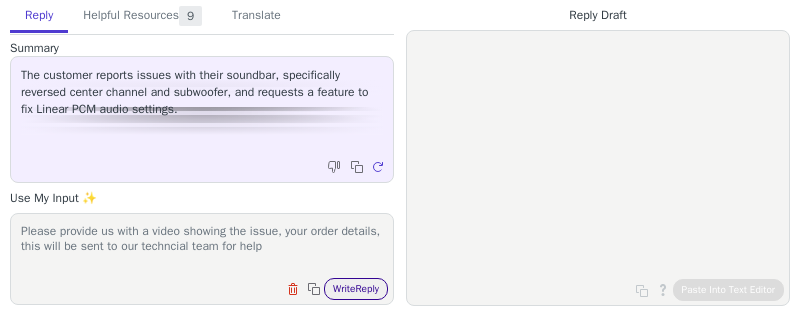 type on "Please provide us with a video showing the issue, your order details, this will be sent to our techncial team for help" 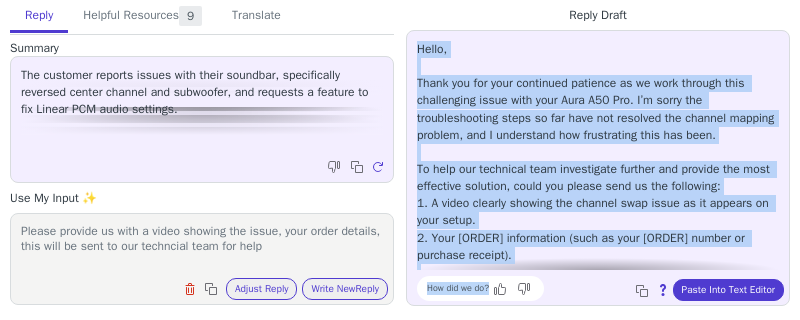 scroll, scrollTop: 148, scrollLeft: 0, axis: vertical 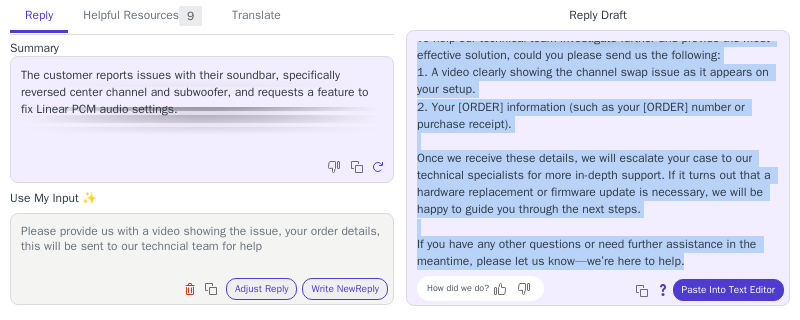 drag, startPoint x: 416, startPoint y: 46, endPoint x: 746, endPoint y: 267, distance: 397.1662 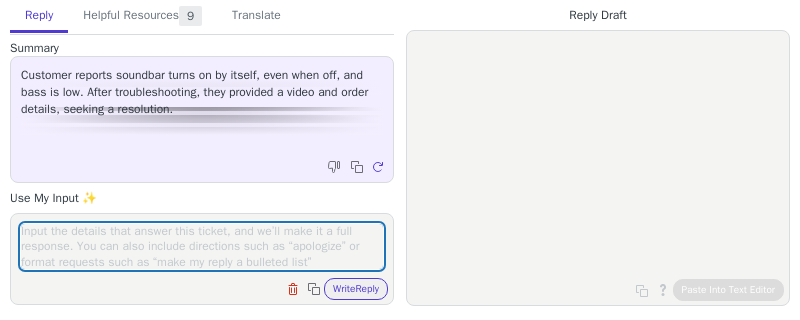 scroll, scrollTop: 0, scrollLeft: 0, axis: both 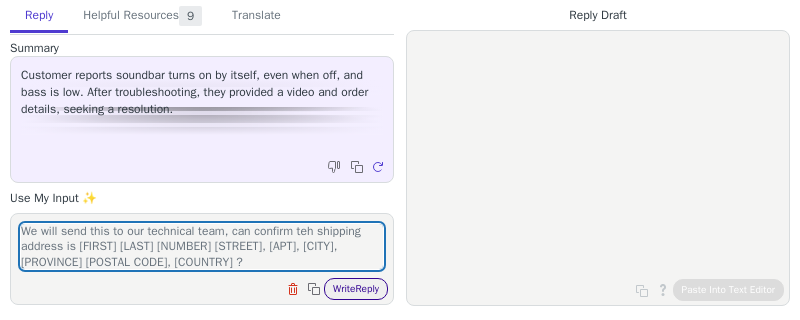 type on "We will send this to our technical team, can confirm teh shipping address is [FIRST] [LAST] [NUMBER] [STREET], [APT], [CITY], [PROVINCE] [POSTAL CODE], [COUNTRY] ?" 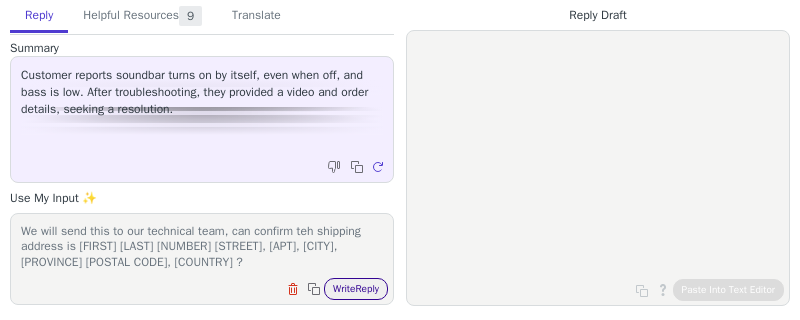 click on "Write  Reply" at bounding box center (356, 289) 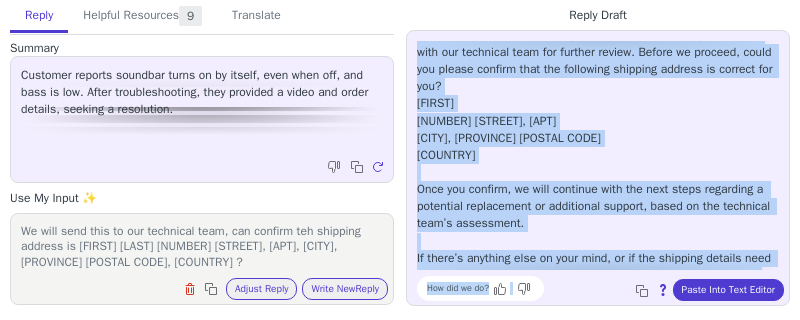 scroll, scrollTop: 199, scrollLeft: 0, axis: vertical 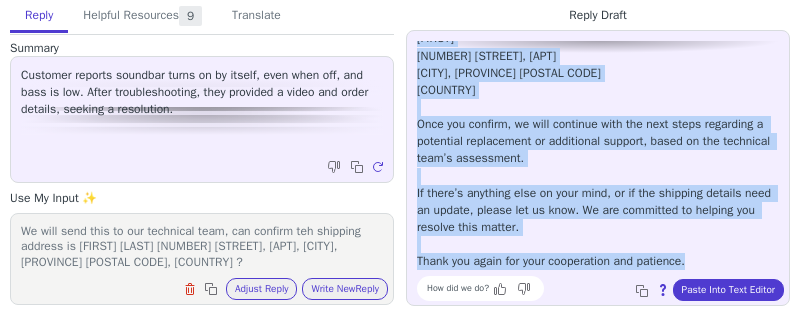 drag, startPoint x: 416, startPoint y: 49, endPoint x: 743, endPoint y: 264, distance: 391.34894 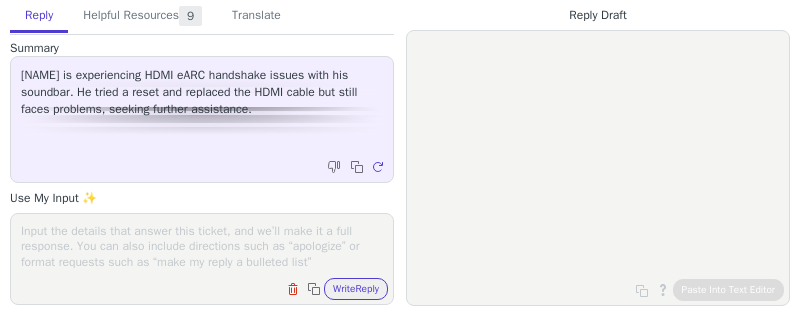 scroll, scrollTop: 0, scrollLeft: 0, axis: both 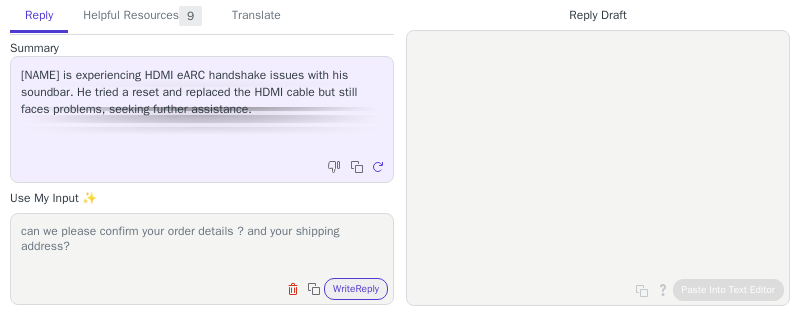 click on "can we please confirm your order details ? and your shipping address?" at bounding box center [202, 246] 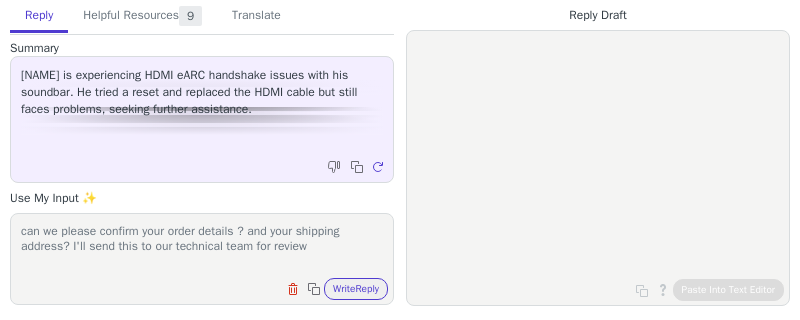 click on "can we please confirm your order details ? and your shipping address? I'll send this to our technical team for review" at bounding box center [202, 246] 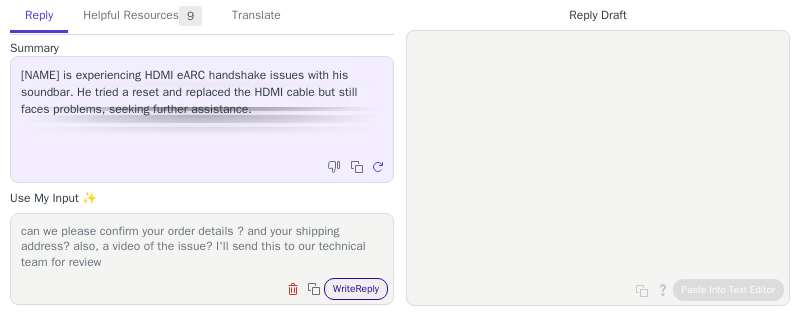 type on "can we please confirm your order details ? and your shipping address? also, a video of the issue? I'll send this to our technical team for review" 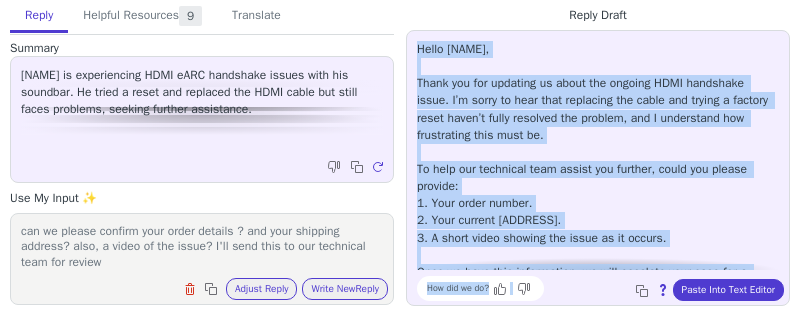 scroll, scrollTop: 114, scrollLeft: 0, axis: vertical 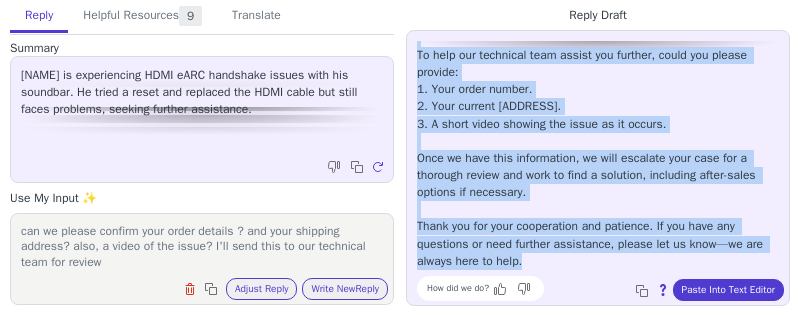 drag, startPoint x: 420, startPoint y: 48, endPoint x: 691, endPoint y: 248, distance: 336.81003 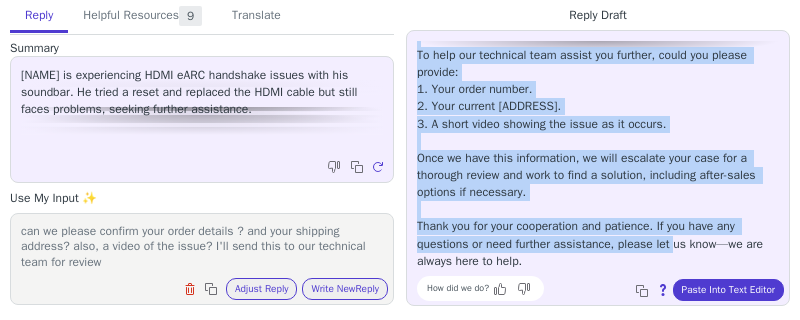 copy on "Hello Robert, Thank you for updating us about the ongoing HDMI handshake issue. I’m sorry to hear that replacing the cable and trying a factory reset haven’t fully resolved the problem, and I understand how frustrating this must be. To help our technical team assist you further, could you please provide: 1. Your order number. 2. Your current shipping address. 3. A short video showing the issue as it occurs. Once we have this information, we will escalate your case for a thorough review and work to find a solution, including after-sales options if necessary. Thank you for your cooperation and patience. If you have any questions or need further assistance, please let" 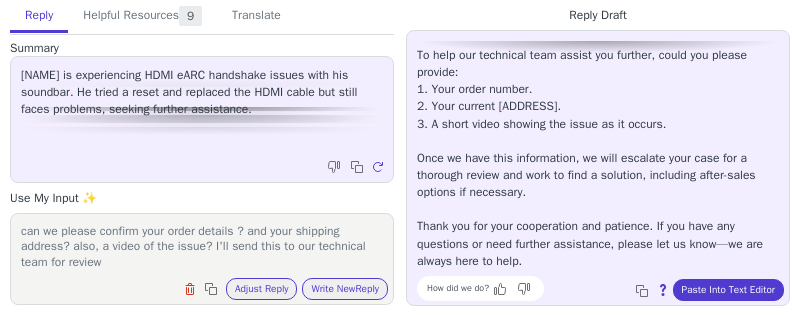 scroll, scrollTop: 0, scrollLeft: 0, axis: both 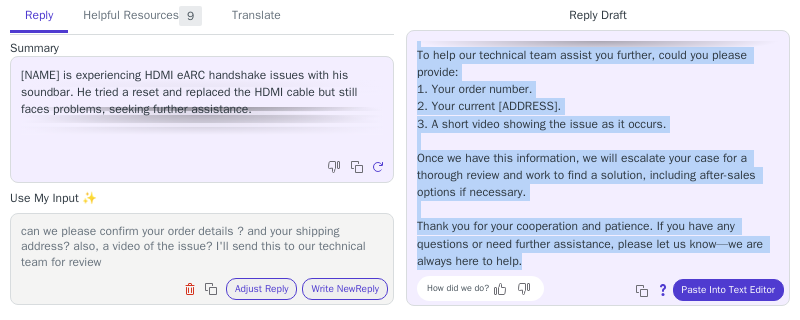 drag, startPoint x: 413, startPoint y: 45, endPoint x: 587, endPoint y: 270, distance: 284.431 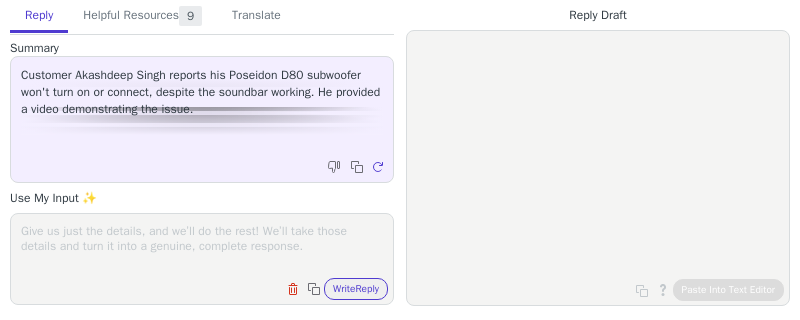 scroll, scrollTop: 0, scrollLeft: 0, axis: both 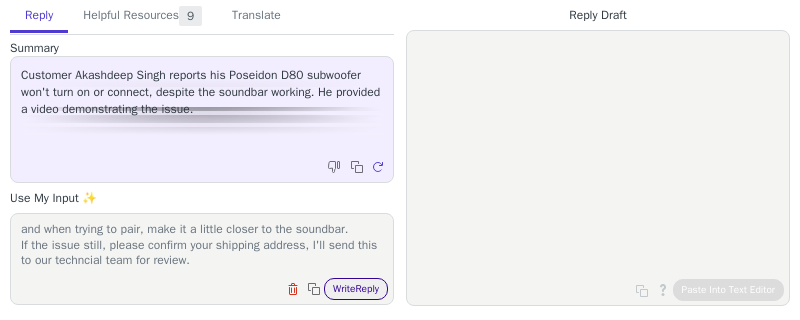 type on "HAve you any compatible power cord to use it with the siubwoofer, and when trying to pair, make it a little closer to the soundbar.
If the issue still, please confirm your shipping address, I'll send this to our techncial team for review" 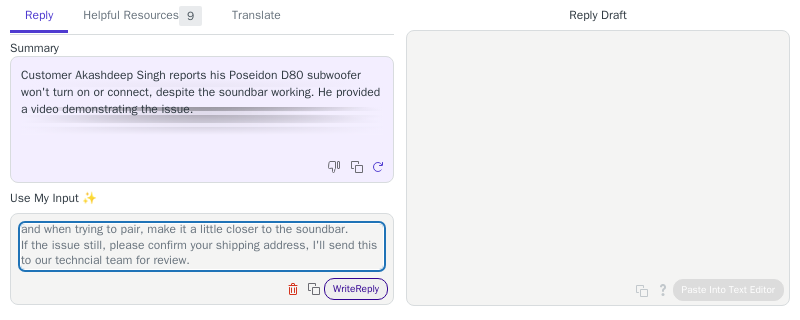 click on "Write  Reply" at bounding box center [356, 289] 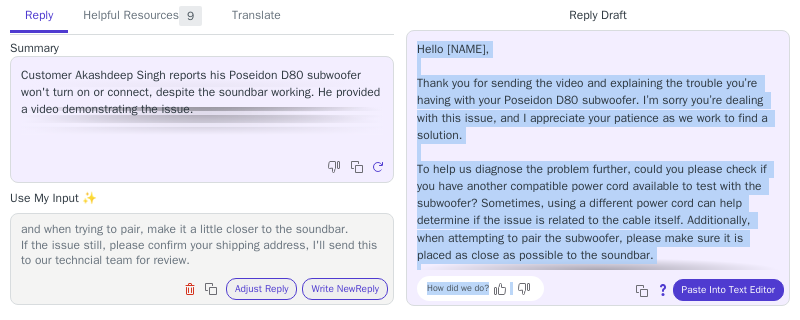 scroll, scrollTop: 165, scrollLeft: 0, axis: vertical 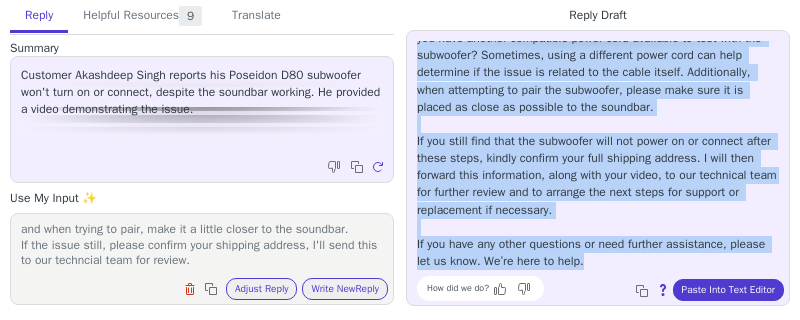drag, startPoint x: 415, startPoint y: 49, endPoint x: 681, endPoint y: 264, distance: 342.02484 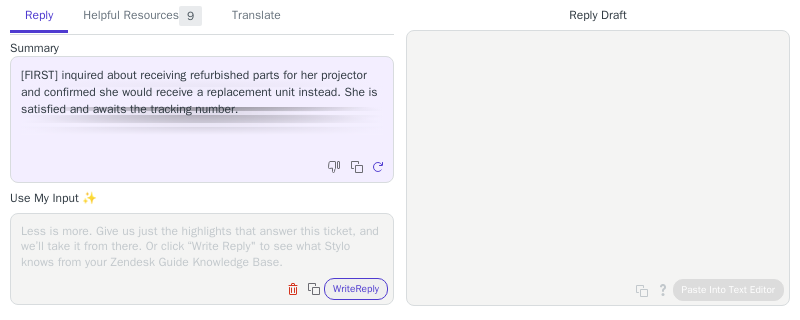 scroll, scrollTop: 0, scrollLeft: 0, axis: both 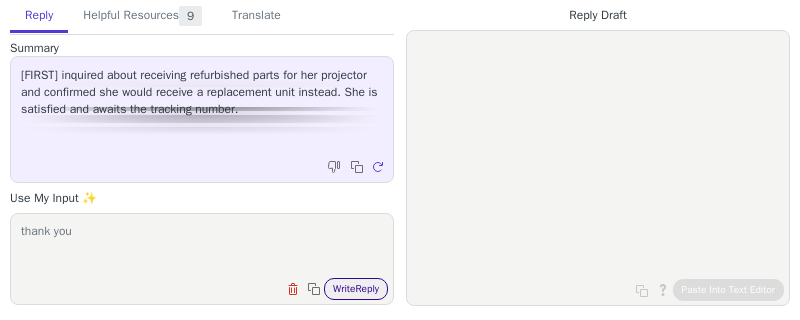 type on "thank you" 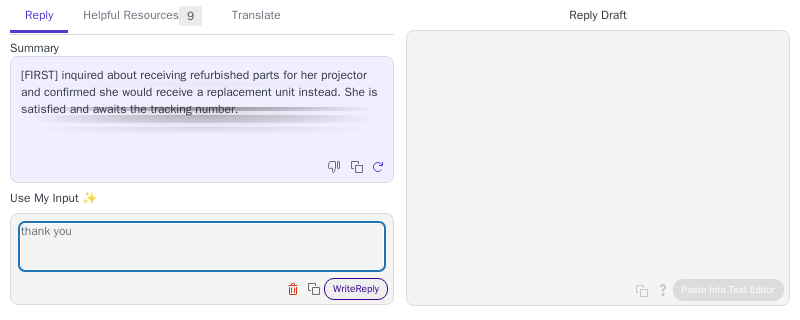 click on "Write  Reply" at bounding box center (356, 289) 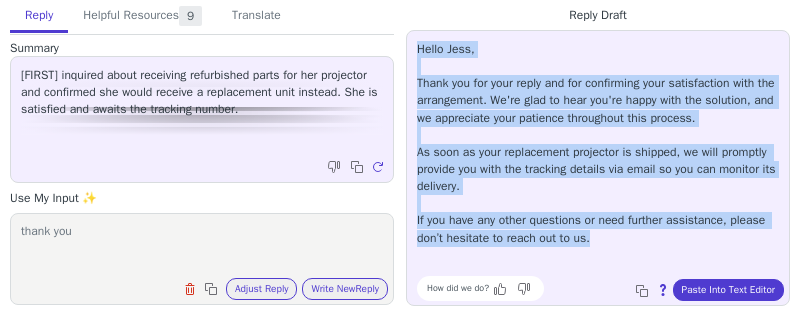 drag, startPoint x: 414, startPoint y: 47, endPoint x: 681, endPoint y: 250, distance: 335.40723 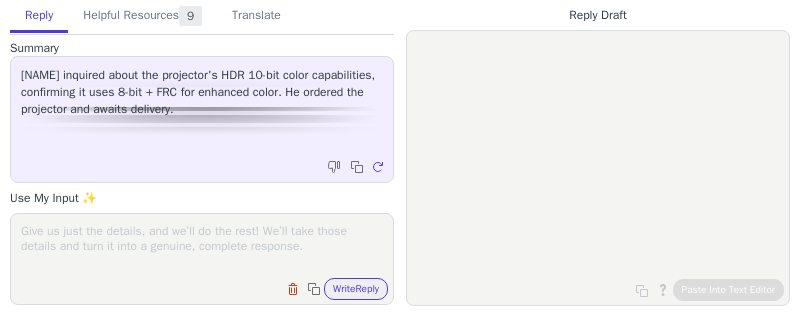 scroll, scrollTop: 0, scrollLeft: 0, axis: both 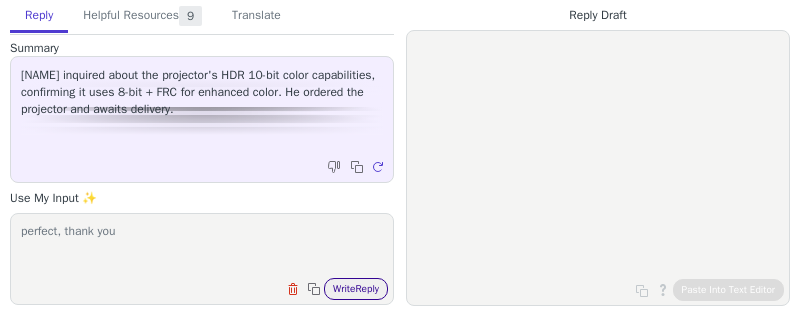 type on "perfect, thank you" 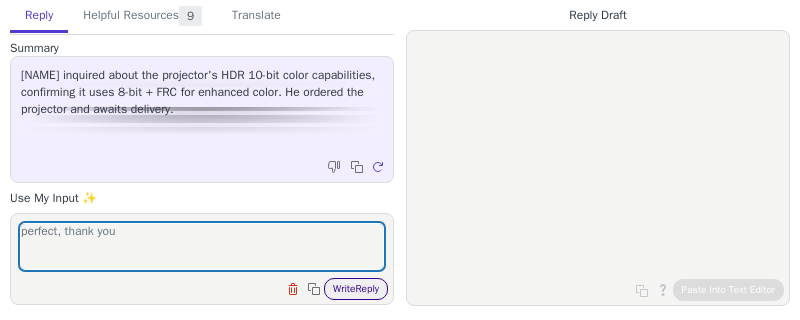 click on "Write  Reply" at bounding box center [356, 289] 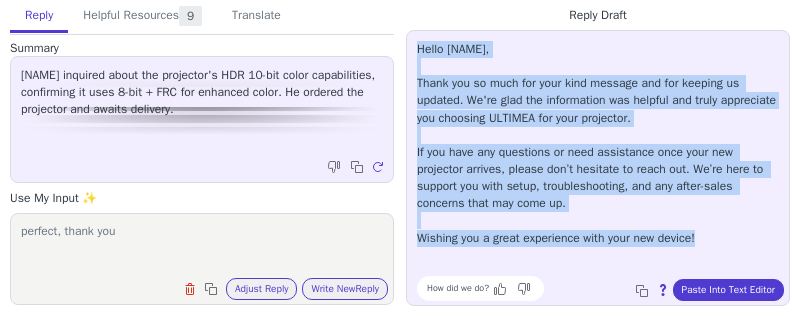 copy on "Hello [NAME], Thank you so much for your kind message and for keeping us updated. We're glad the information was helpful and truly appreciate you choosing ULTIMEA for your projector. If you have any questions or need assistance once your new projector arrives, please don’t hesitate to reach out. We’re here to support you with setup, troubleshooting, and any after-sales concerns that may come up. Wishing you a great experience with your new device!" 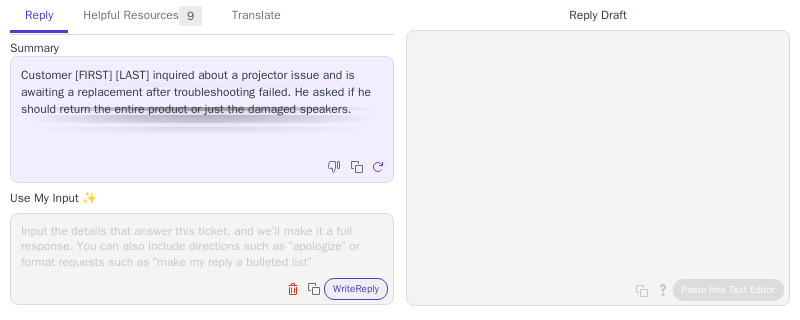 scroll, scrollTop: 0, scrollLeft: 0, axis: both 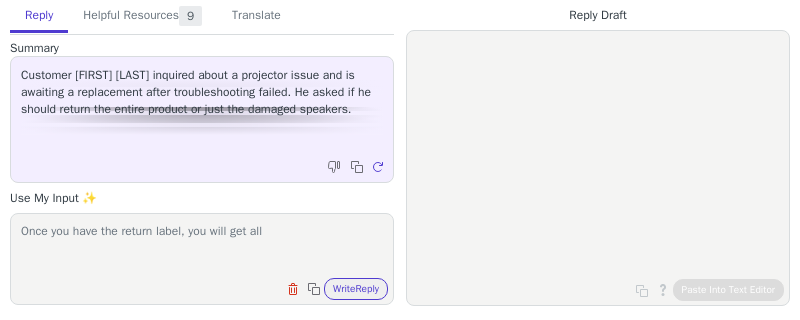 click on "Once you have the return label, you will get all" at bounding box center (202, 246) 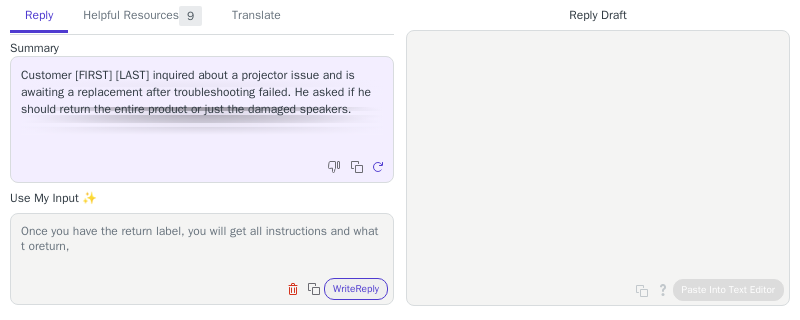 click on "Once you have the return label, you will get all instructions and what t oreturn," at bounding box center [202, 246] 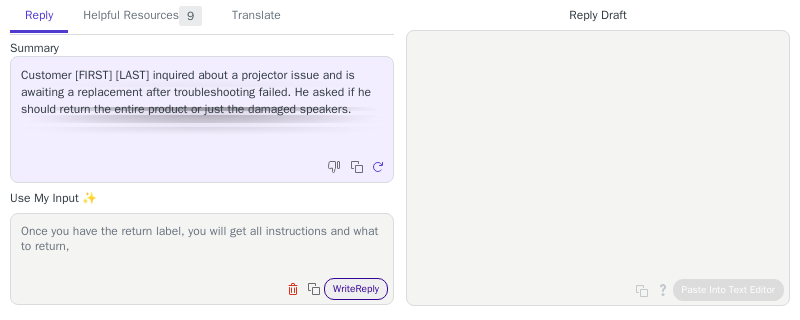 type on "Once you have the return label, you will get all instructions and what to return," 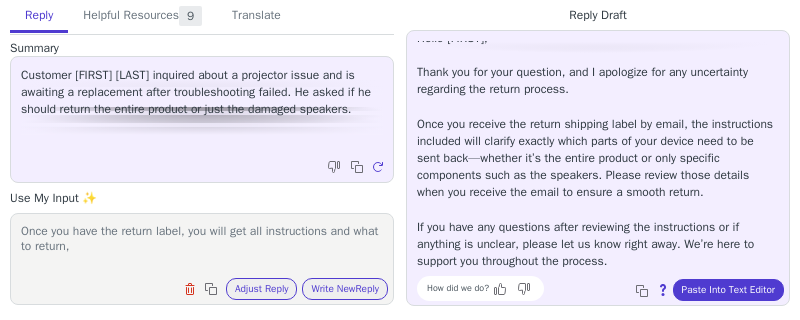 scroll, scrollTop: 0, scrollLeft: 0, axis: both 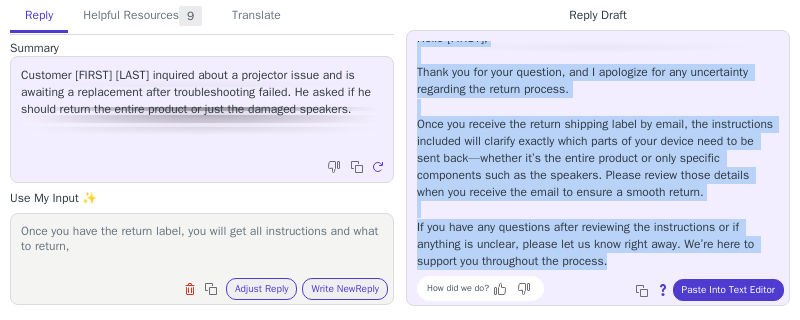 drag, startPoint x: 414, startPoint y: 46, endPoint x: 699, endPoint y: 260, distance: 356.40005 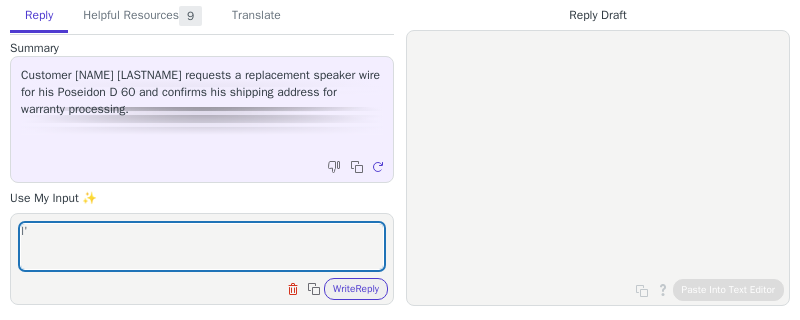 scroll, scrollTop: 0, scrollLeft: 0, axis: both 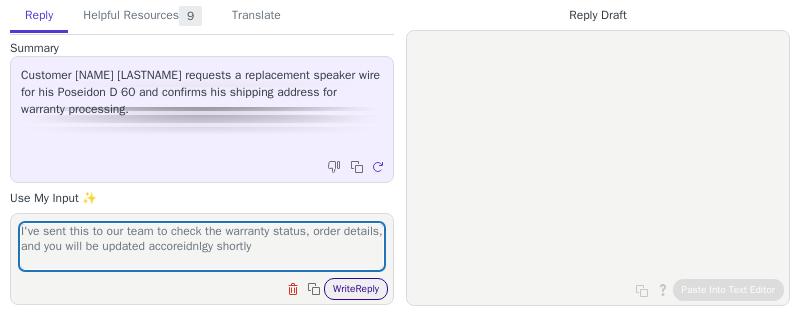 type on "I've sent this to our team to check the warranty status, order details, and you will be updated accoreidnlgy shortly" 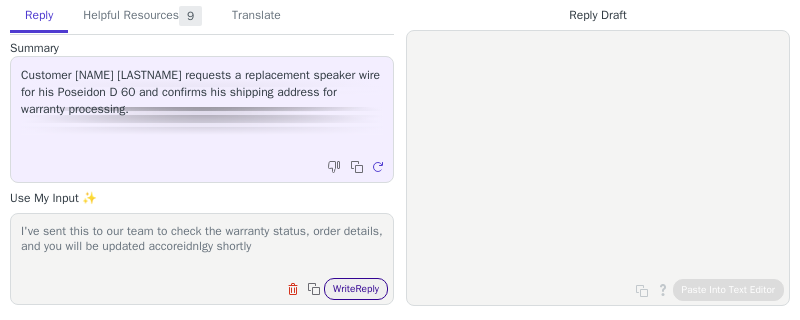 click on "Write  Reply" at bounding box center (356, 289) 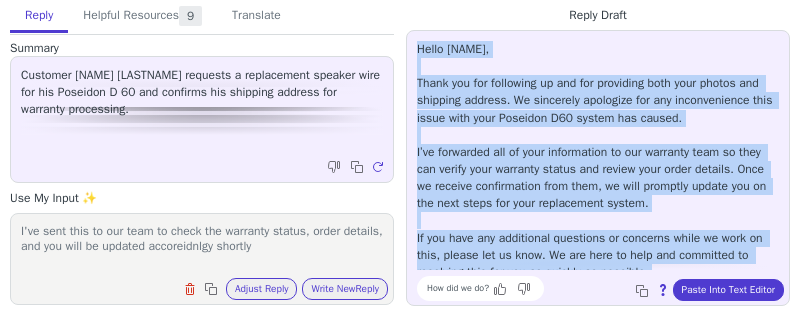 scroll, scrollTop: 45, scrollLeft: 0, axis: vertical 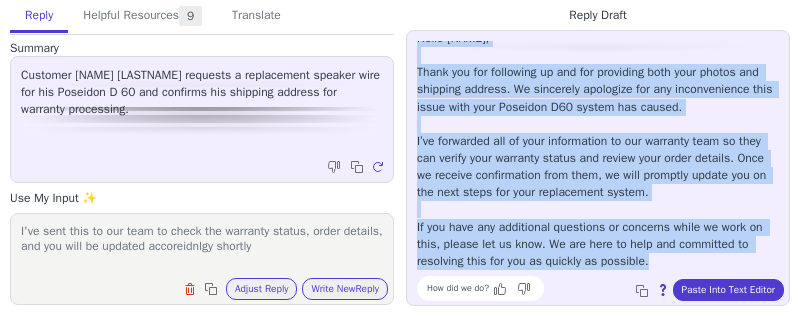drag, startPoint x: 415, startPoint y: 44, endPoint x: 715, endPoint y: 261, distance: 370.2553 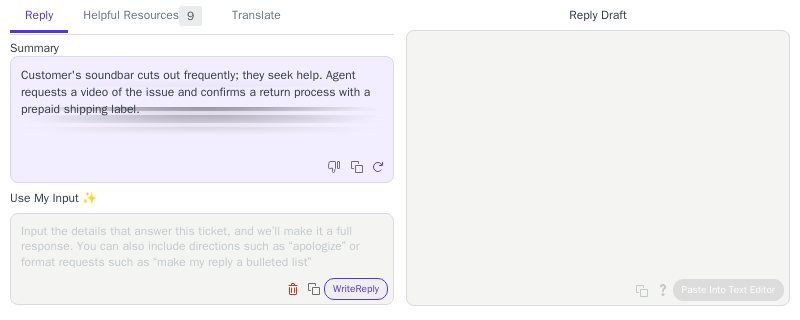scroll, scrollTop: 0, scrollLeft: 0, axis: both 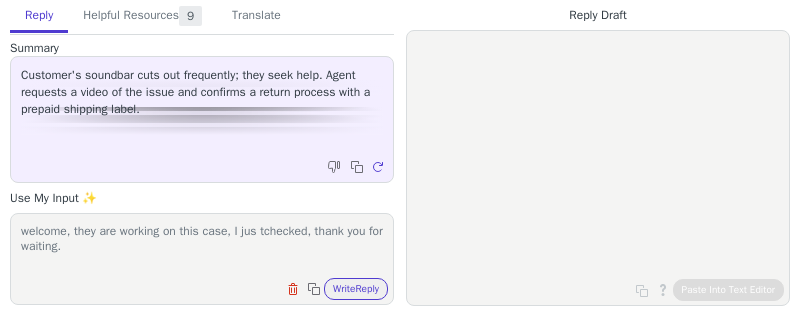 click on "welcome, they are working on this case, I jus tchecked, thank you for waiting." at bounding box center [202, 246] 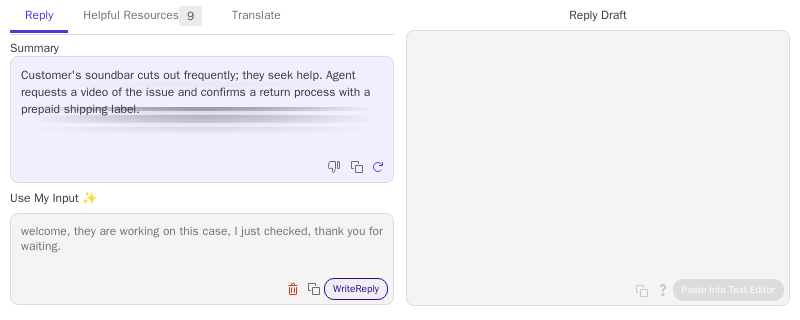 type on "welcome, they are working on this case, I just checked, thank you for waiting." 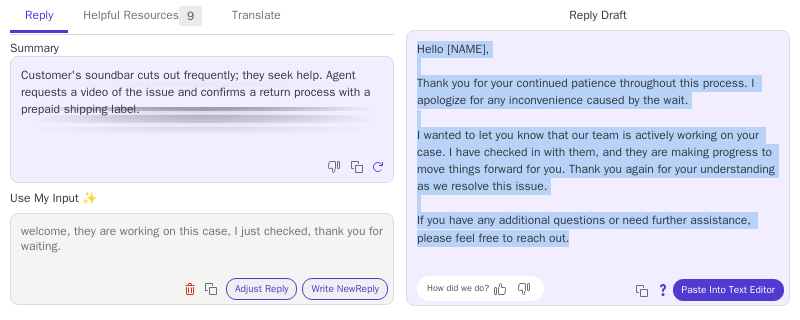 drag, startPoint x: 416, startPoint y: 49, endPoint x: 600, endPoint y: 268, distance: 286.0367 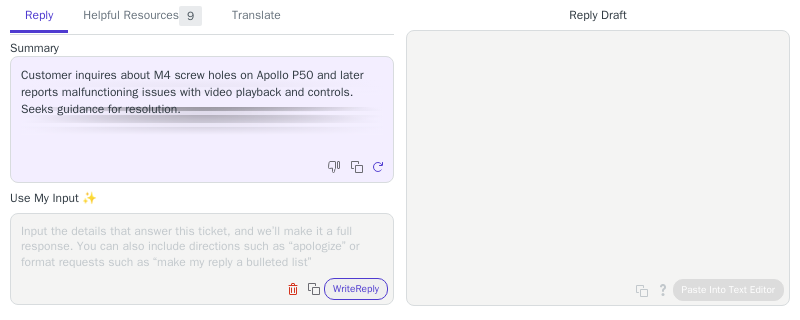 scroll, scrollTop: 0, scrollLeft: 0, axis: both 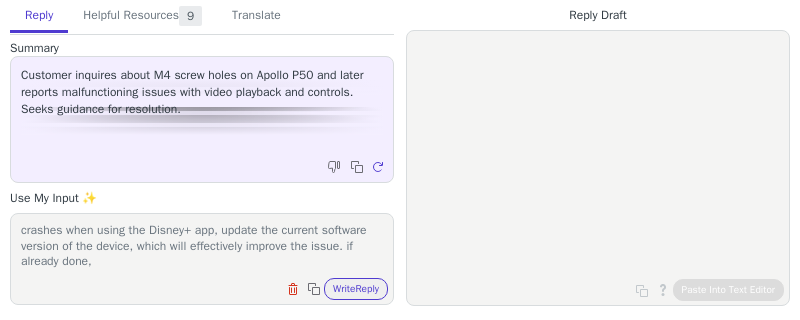 click on "If you experience that the Apollo P50 projector is slow to start and crashes when using the Disney+ app, update the current software version of the device, which will effectively improve the issue. if already done," at bounding box center (202, 246) 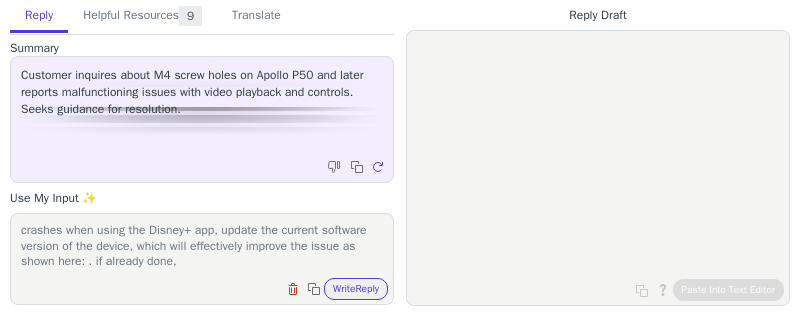 paste on "https://support.ultimea.com/hc/en-us/articles/32780386007833-How-to-fix-Apollo-P50-Disney-apps-that-start-slowly-and-crash" 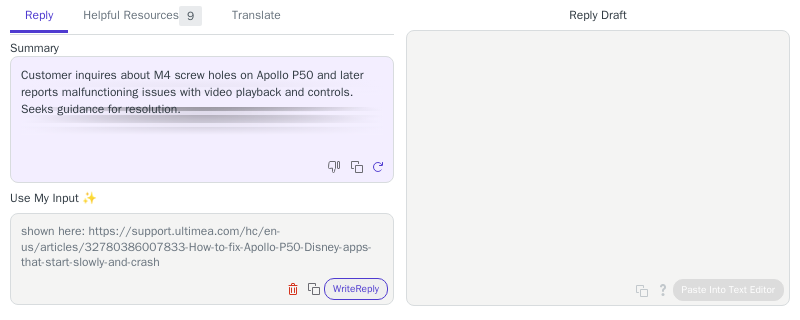 scroll, scrollTop: 63, scrollLeft: 0, axis: vertical 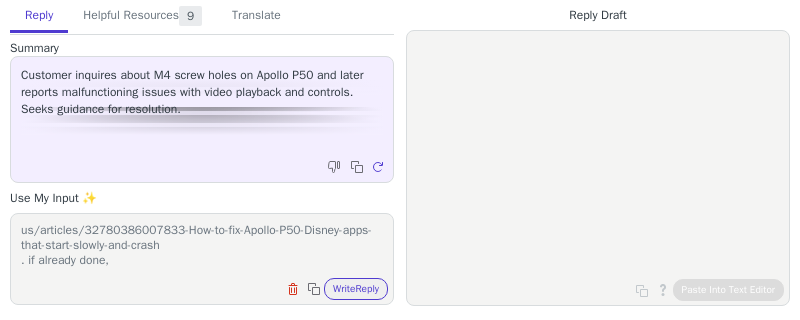 click on "If you experience that the Apollo P50 projector is slow to start and crashes when using the Disney+ app, update the current software version of the device, which will effectively improve the issue as shown here: https://support.ultimea.com/hc/en-us/articles/32780386007833-How-to-fix-Apollo-P50-Disney-apps-that-start-slowly-and-crash
. if already done," at bounding box center [202, 246] 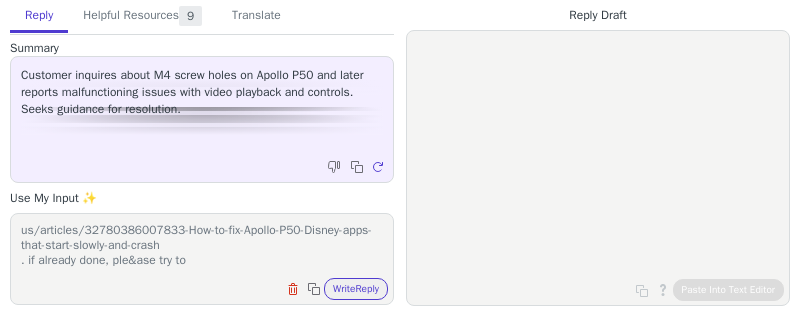 click on "If you experience that the Apollo P50 projector is slow to start and crashes when using the Disney+ app, update the current software version of the device, which will effectively improve the issue as shown here: https://support.ultimea.com/hc/en-us/articles/32780386007833-How-to-fix-Apollo-P50-Disney-apps-that-start-slowly-and-crash
. if already done, ple&ase try to" at bounding box center (202, 246) 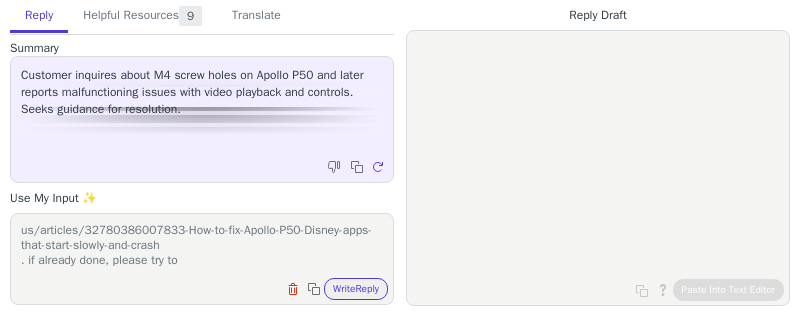 click on "If you experience that the Apollo P50 projector is slow to start and crashes when using the Disney+ app, update the current software version of the device, which will effectively improve the issue as shown here: https://support.ultimea.com/hc/en-us/articles/32780386007833-How-to-fix-Apollo-P50-Disney-apps-that-start-slowly-and-crash
. if already done, please try to" at bounding box center [202, 246] 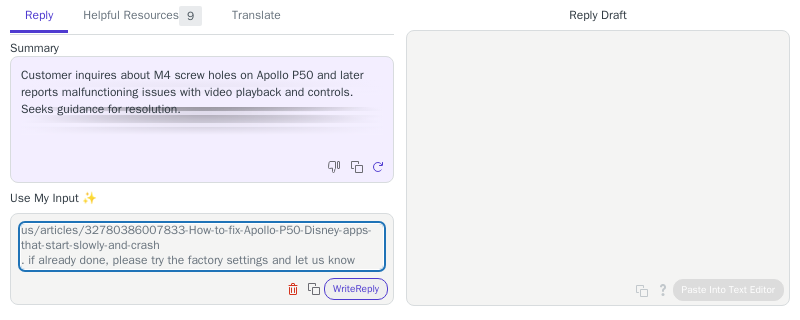 click on "If you experience that the Apollo P50 projector is slow to start and crashes when using the Disney+ app, update the current software version of the device, which will effectively improve the issue as shown here: https://support.ultimea.com/hc/en-us/articles/32780386007833-How-to-fix-Apollo-P50-Disney-apps-that-start-slowly-and-crash
. if already done, please try the factory settings and let us know Clear field Copy to clipboard Write  Reply" at bounding box center (202, 259) 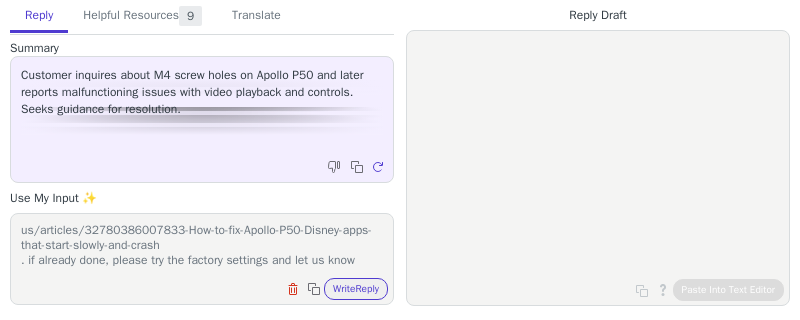 click on "If you experience that the Apollo P50 projector is slow to start and crashes when using the Disney+ app, update the current software version of the device, which will effectively improve the issue as shown here: https://support.ultimea.com/hc/en-us/articles/32780386007833-How-to-fix-Apollo-P50-Disney-apps-that-start-slowly-and-crash
. if already done, please try the factory settings and let us know Clear field Copy to clipboard Write  Reply" at bounding box center [202, 259] 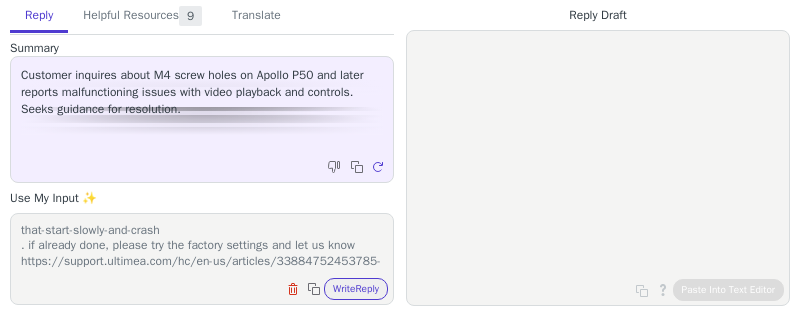 scroll, scrollTop: 109, scrollLeft: 0, axis: vertical 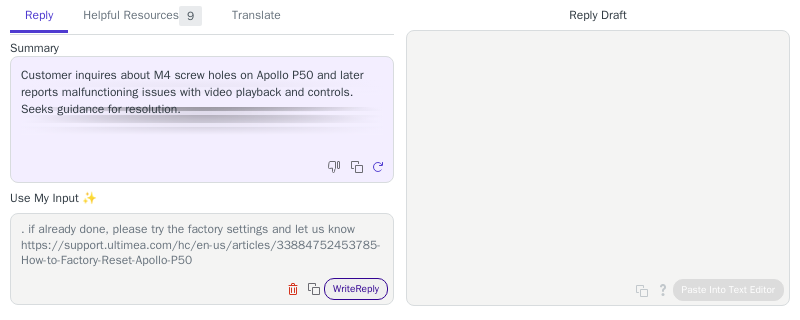 type on "If you experience that the Apollo P50 projector is slow to start and crashes when using the Disney+ app, update the current software version of the device, which will effectively improve the issue as shown here: https://support.ultimea.com/hc/en-us/articles/32780386007833-How-to-fix-Apollo-P50-Disney-apps-that-start-slowly-and-crash
. if already done, please try the factory settings and let us know
https://support.ultimea.com/hc/en-us/articles/33884752453785-How-to-Factory-Reset-Apollo-P50" 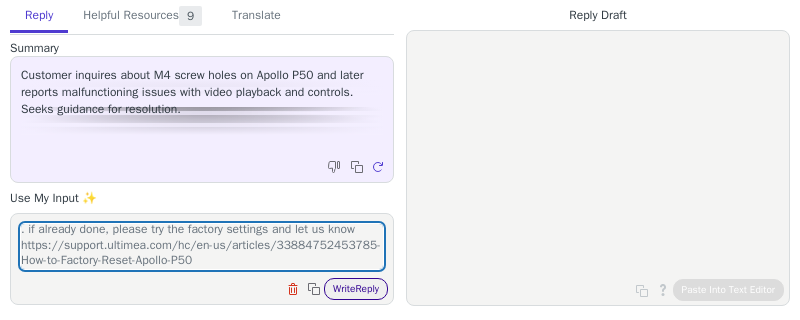 click on "Write  Reply" at bounding box center [356, 289] 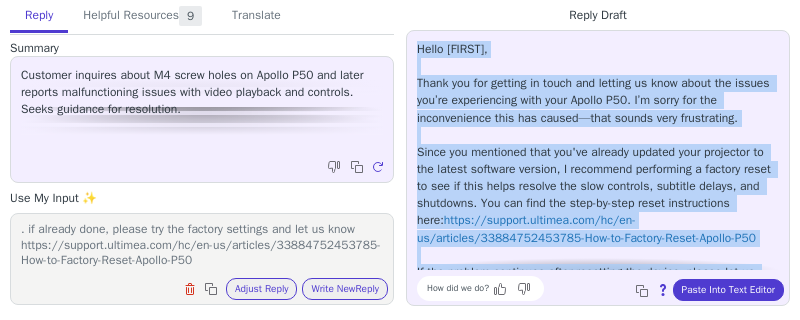 scroll, scrollTop: 182, scrollLeft: 0, axis: vertical 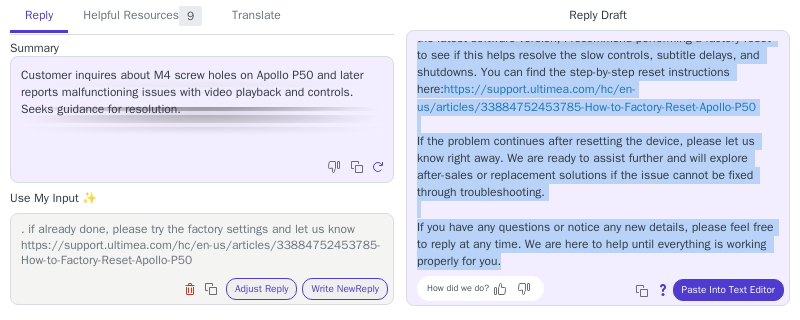 drag, startPoint x: 416, startPoint y: 43, endPoint x: 586, endPoint y: 261, distance: 276.4489 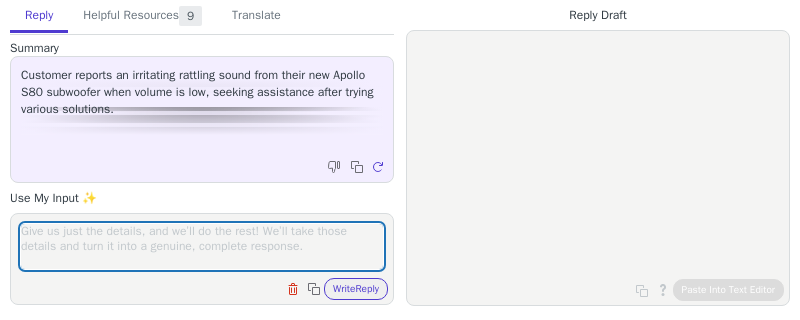 scroll, scrollTop: 0, scrollLeft: 0, axis: both 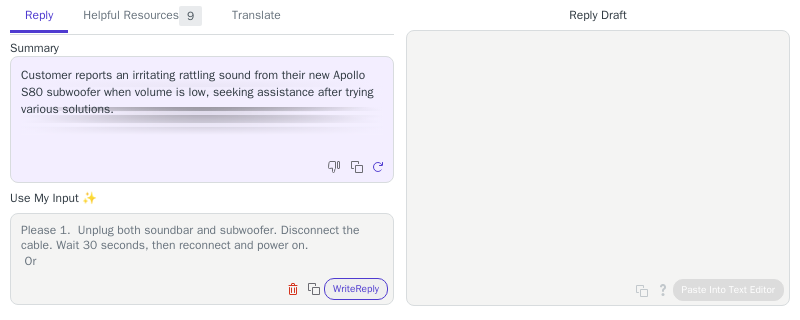 paste on "Try a different audio source to test the subwoofer." 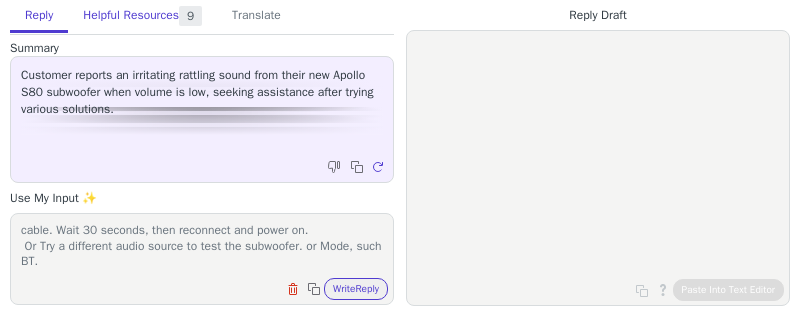 scroll, scrollTop: 31, scrollLeft: 0, axis: vertical 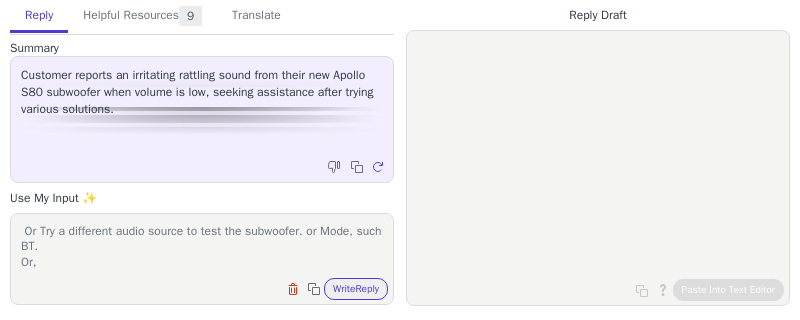 paste on "There are 2 ways to achieve a factory reset:
1. Power on, and long press the remote "MUTE" 5s to release to restore the factory settings. The soundbar LED will show the “REST”.
2. Select "Restore Default" in the Soundbar App's Settings." 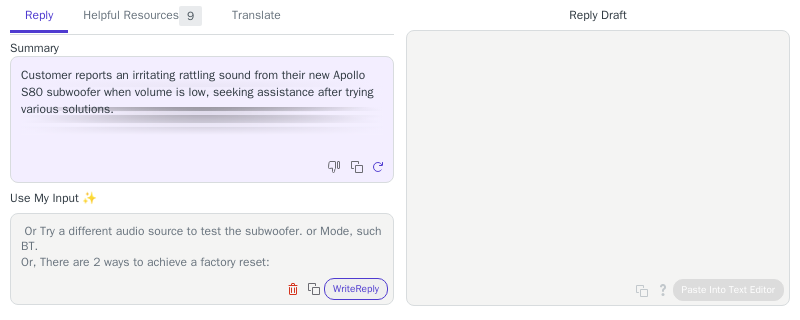 scroll, scrollTop: 108, scrollLeft: 0, axis: vertical 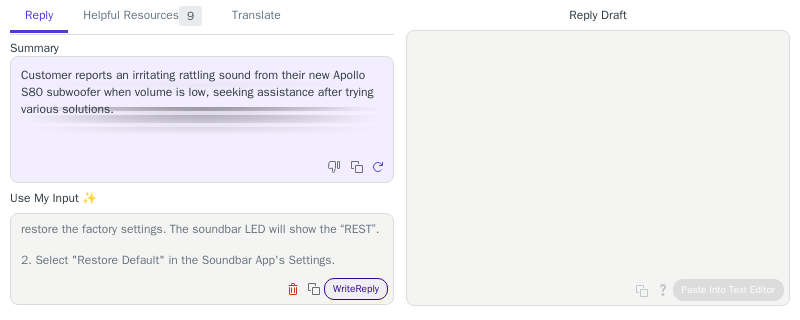 type on "Please 1.  Unplug both soundbar and subwoofer. Disconnect the cable. Wait 30 seconds, then reconnect and power on.
Or Try a different audio source to test the subwoofer. or Mode, such BT.
Or, There are 2 ways to achieve a factory reset:
1. Power on, and long press the remote "MUTE" 5s to release to restore the factory settings. The soundbar LED will show the “REST”.
2. Select "Restore Default" in the Soundbar App's Settings." 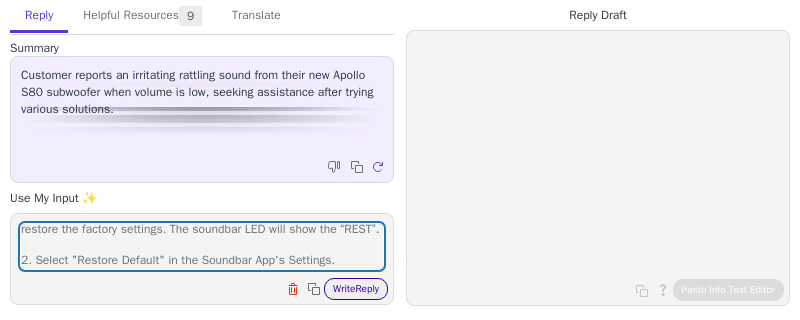 click on "Write  Reply" at bounding box center [356, 289] 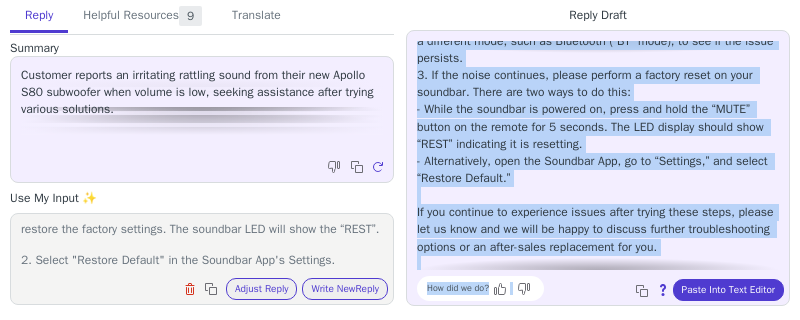 scroll, scrollTop: 285, scrollLeft: 0, axis: vertical 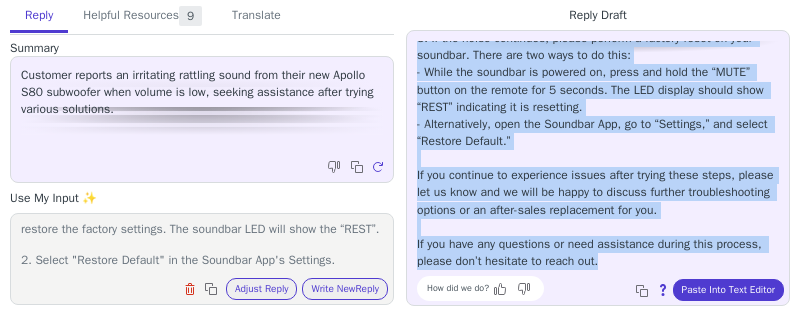 drag, startPoint x: 414, startPoint y: 47, endPoint x: 713, endPoint y: 260, distance: 367.11035 